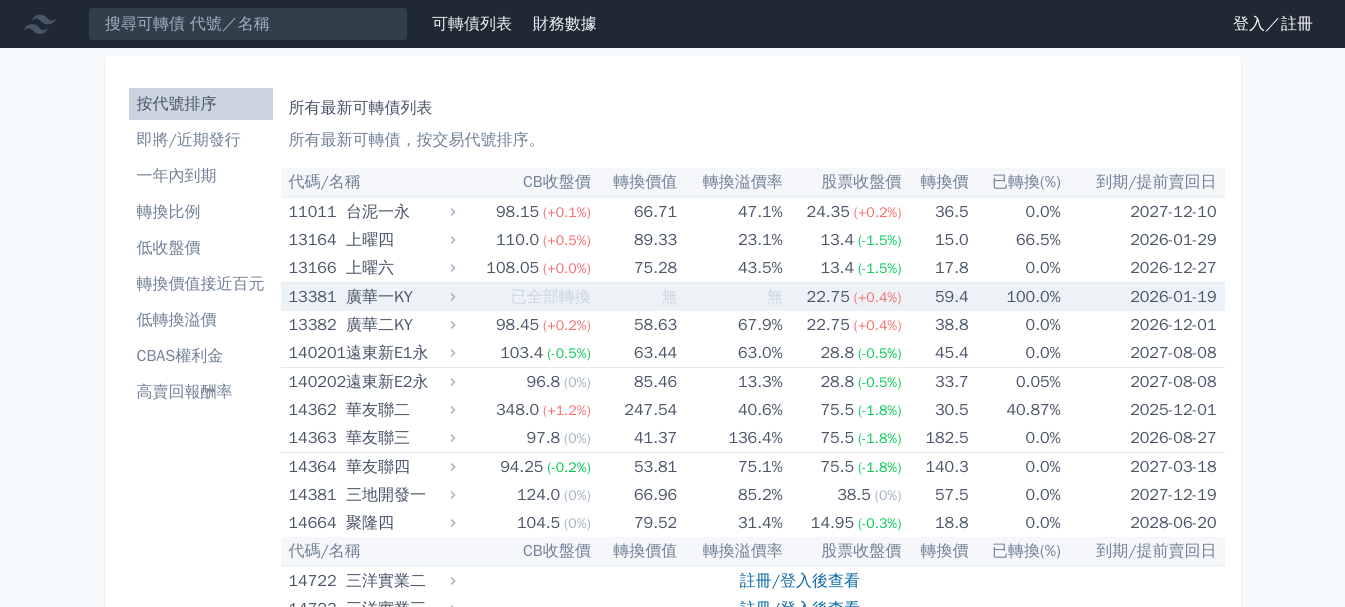 scroll, scrollTop: 0, scrollLeft: 0, axis: both 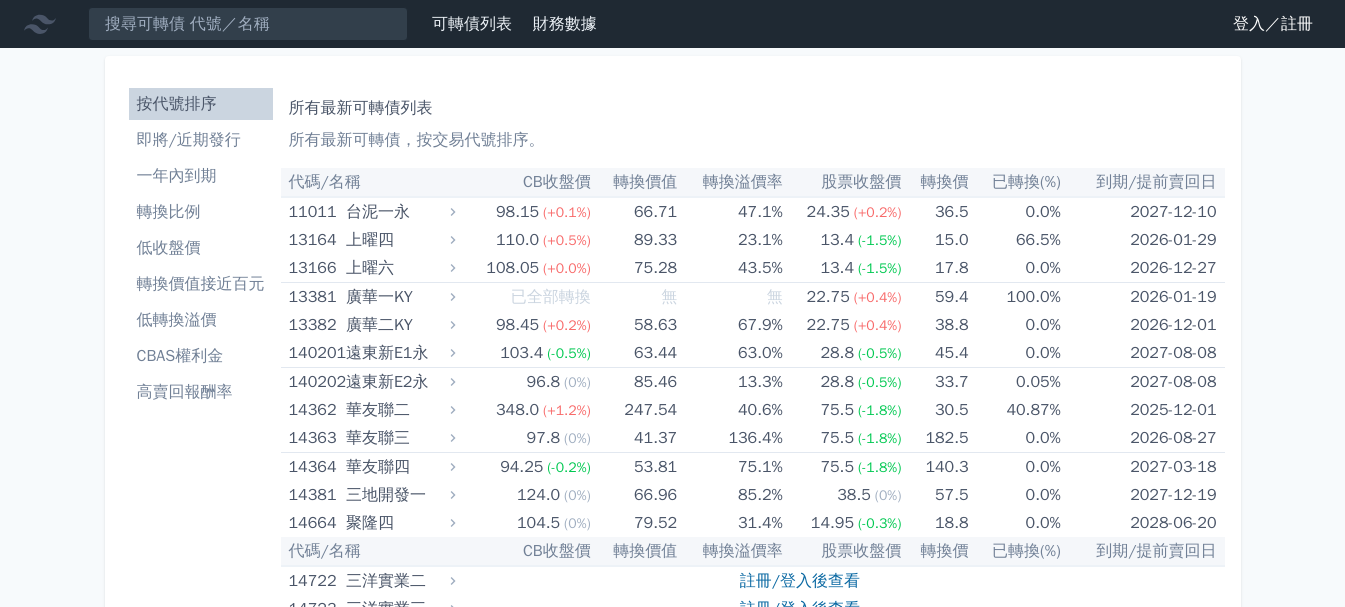 drag, startPoint x: 1178, startPoint y: 173, endPoint x: 1185, endPoint y: 157, distance: 17.464249 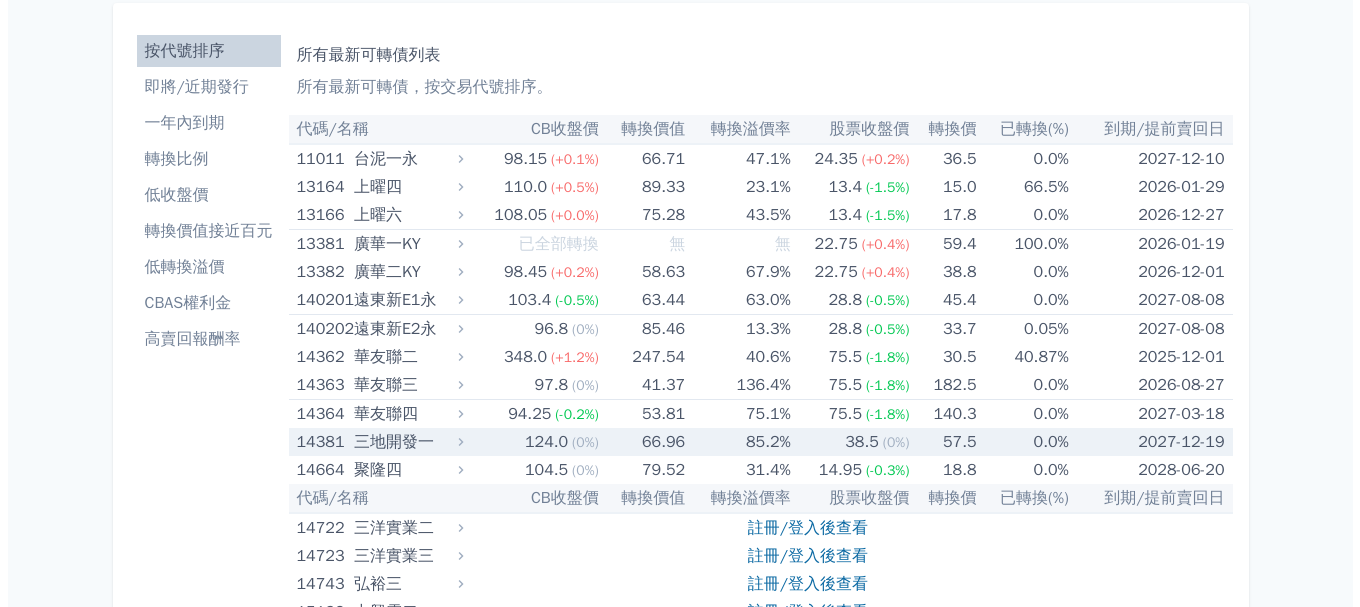 scroll, scrollTop: 0, scrollLeft: 0, axis: both 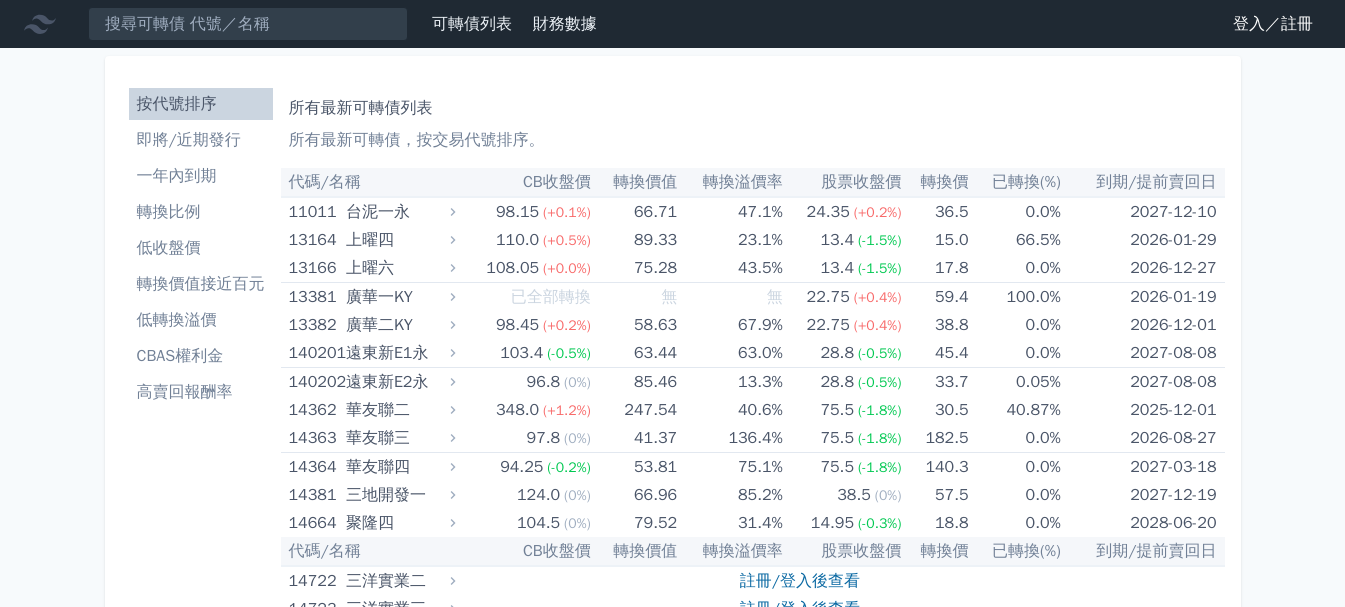 click on "即將/近期發行" at bounding box center [201, 140] 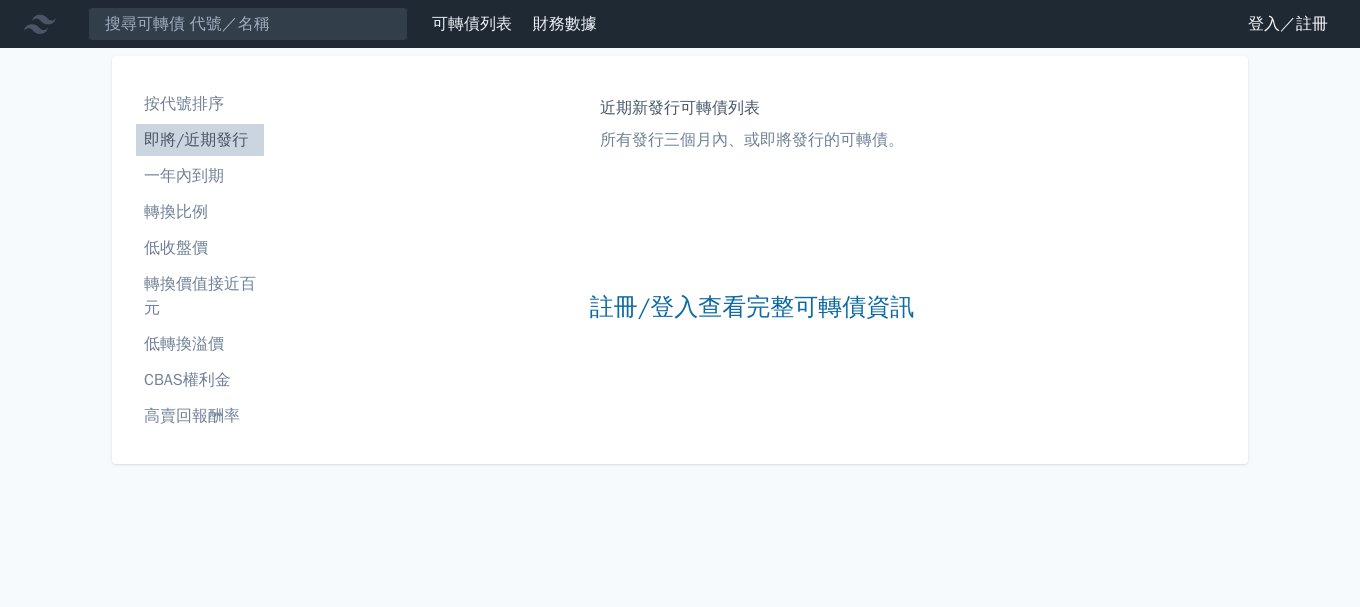 click on "一年內到期" at bounding box center (200, 176) 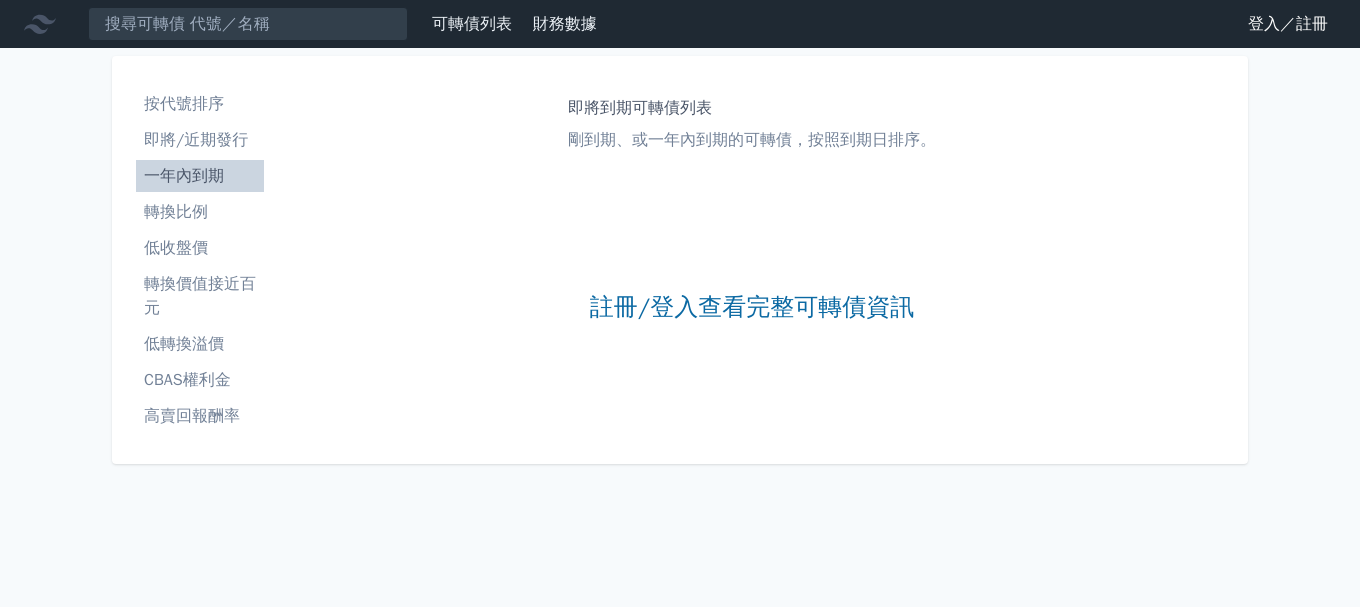 click on "一年內到期" at bounding box center [200, 176] 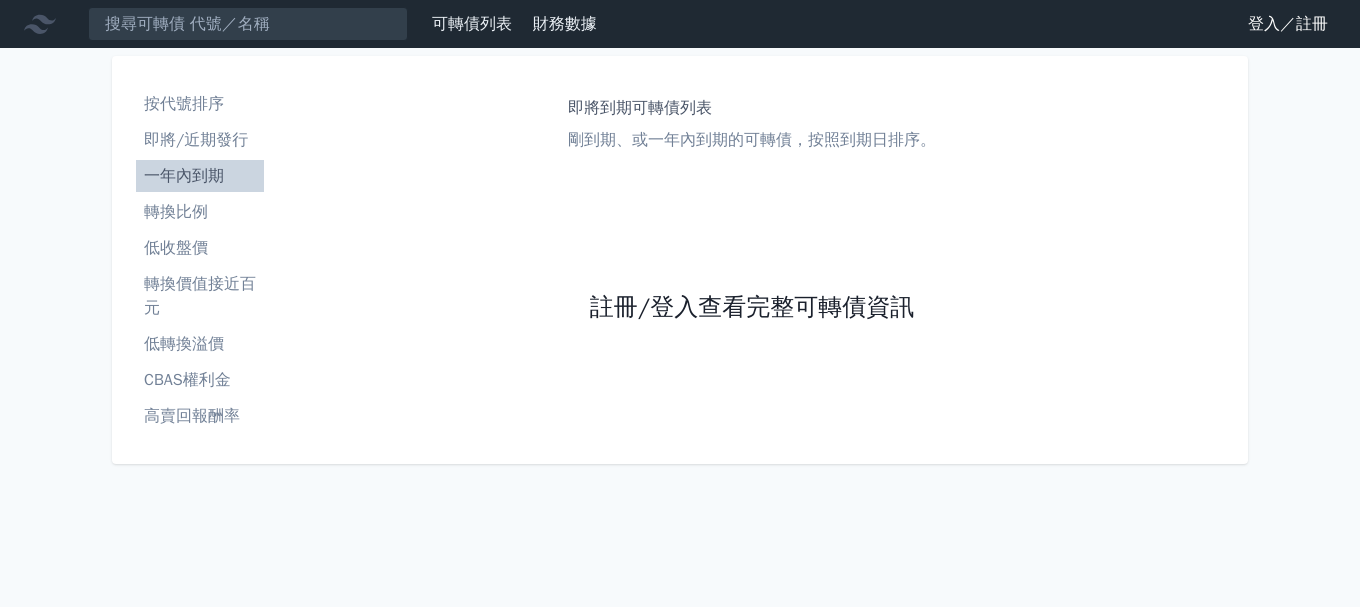 drag, startPoint x: 740, startPoint y: 307, endPoint x: 594, endPoint y: 303, distance: 146.05478 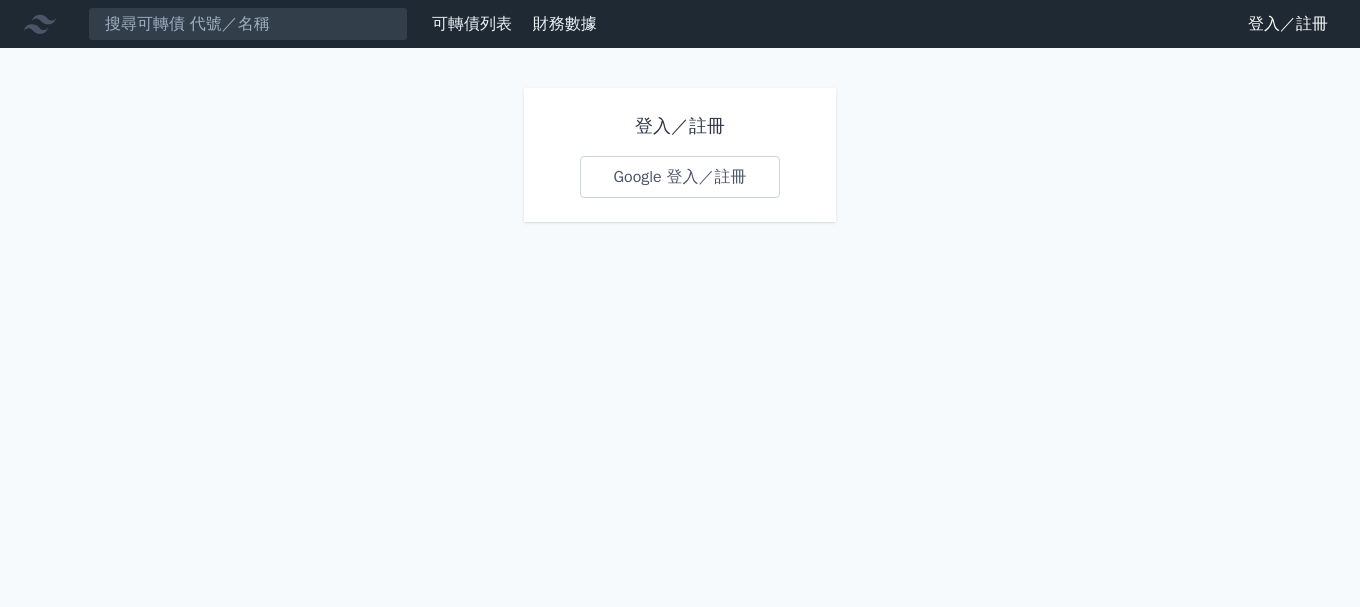 click on "Google 登入／註冊" at bounding box center [679, 177] 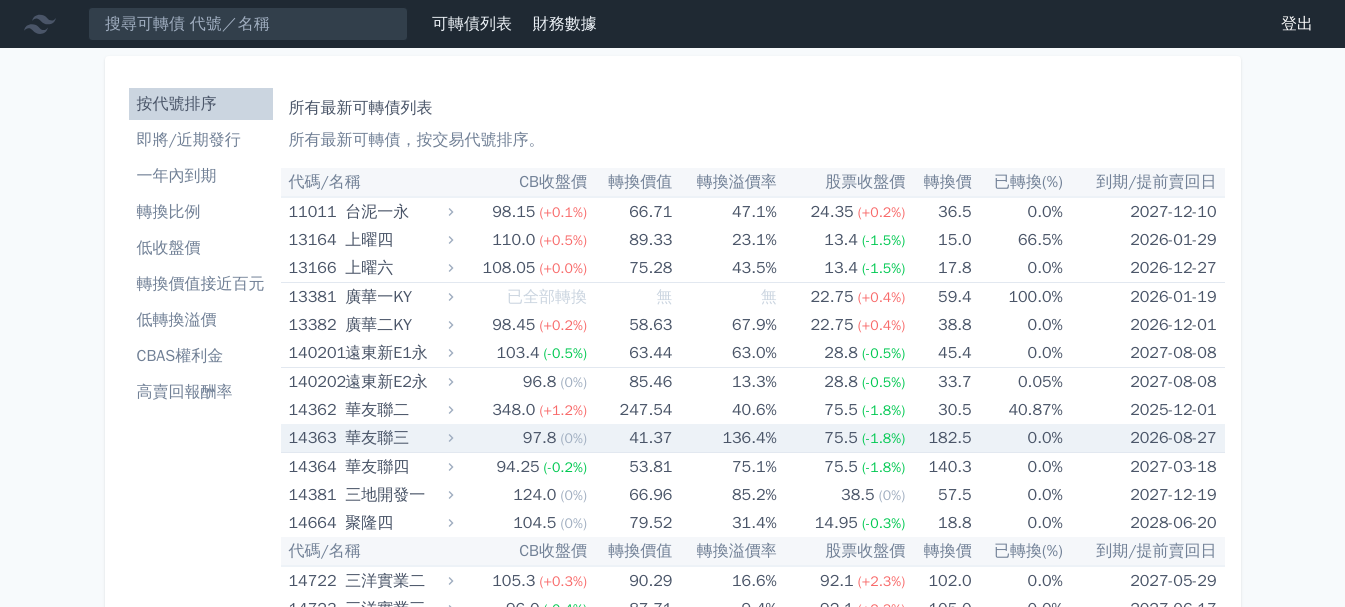 scroll, scrollTop: 0, scrollLeft: 0, axis: both 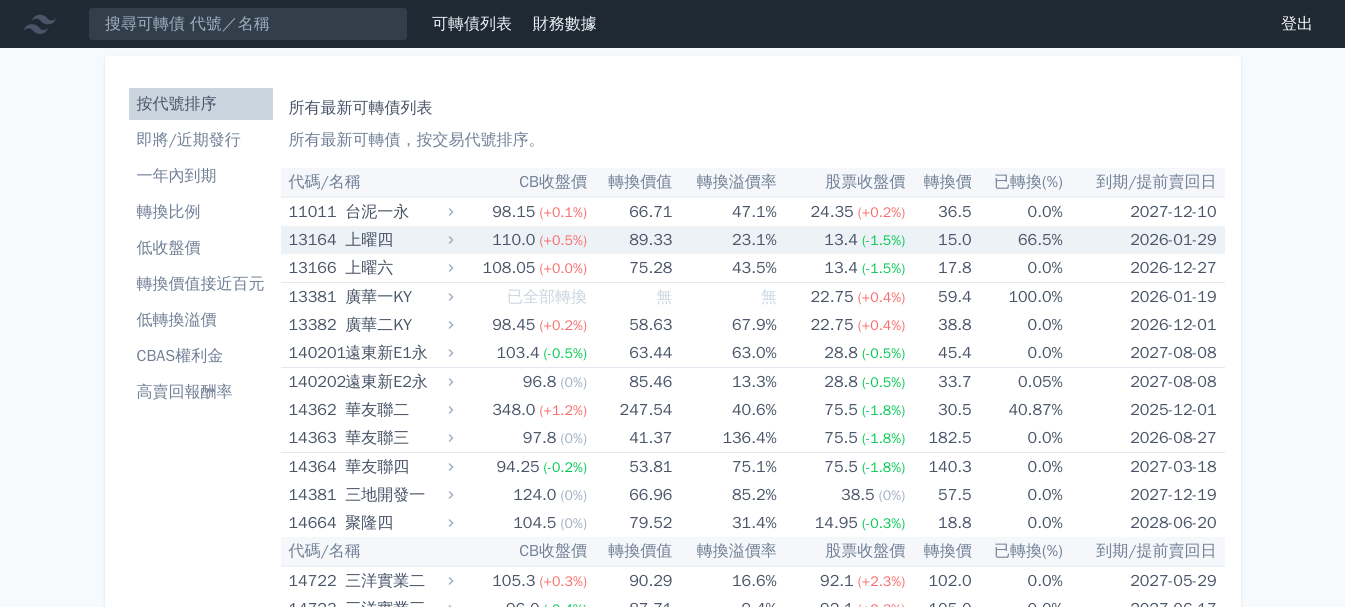 click on "上曜四" at bounding box center [397, 240] 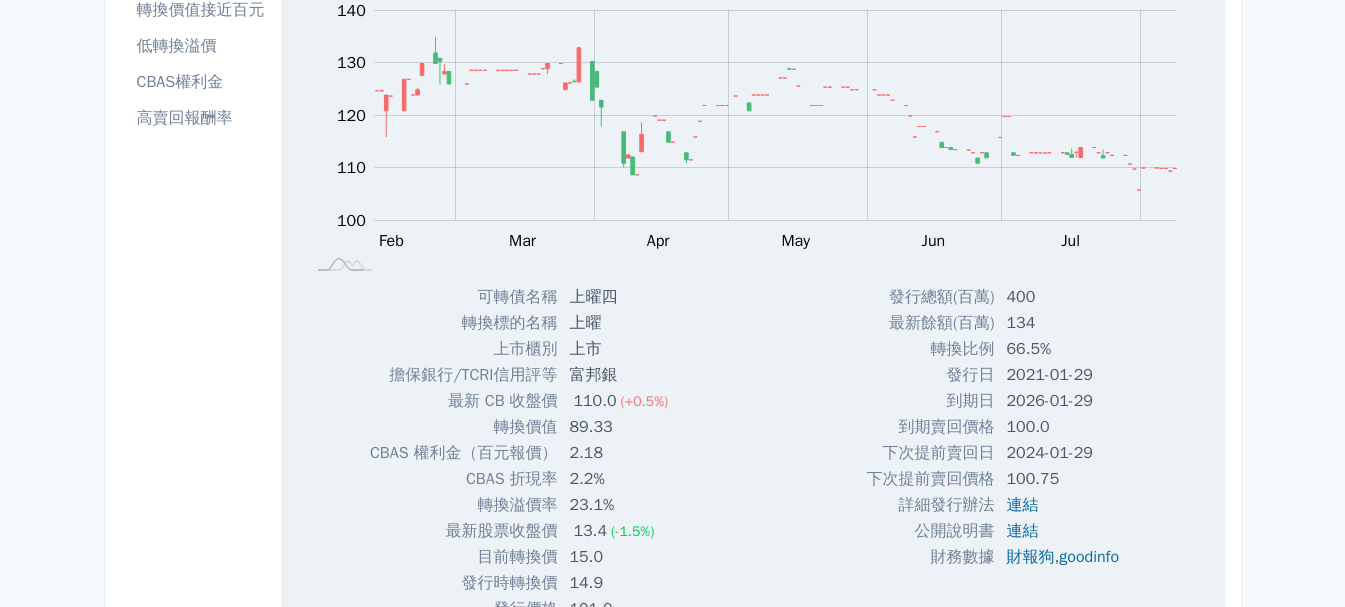scroll, scrollTop: 400, scrollLeft: 0, axis: vertical 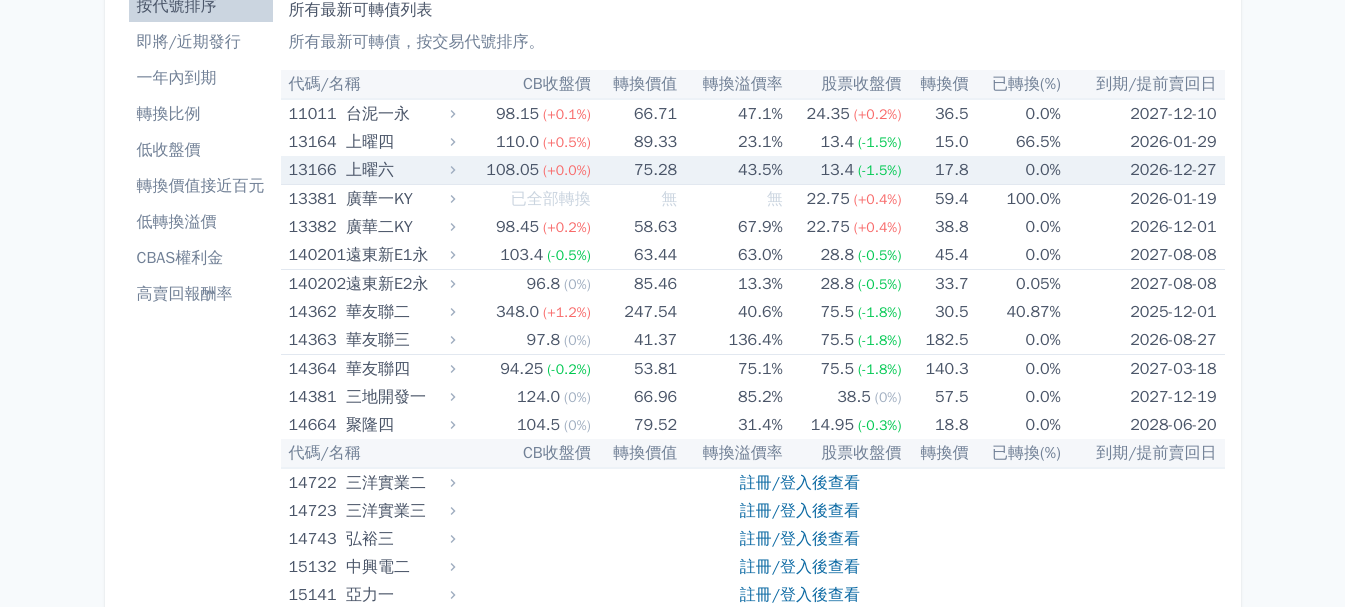 click on "上曜六" at bounding box center [398, 170] 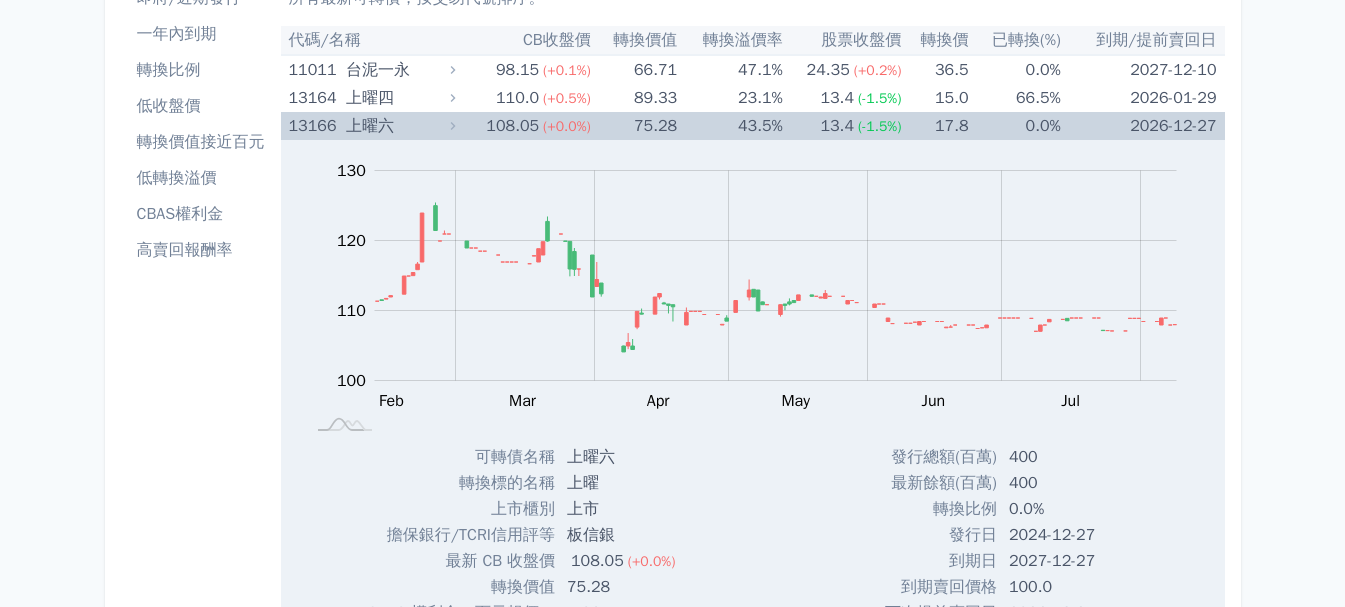 scroll, scrollTop: 98, scrollLeft: 0, axis: vertical 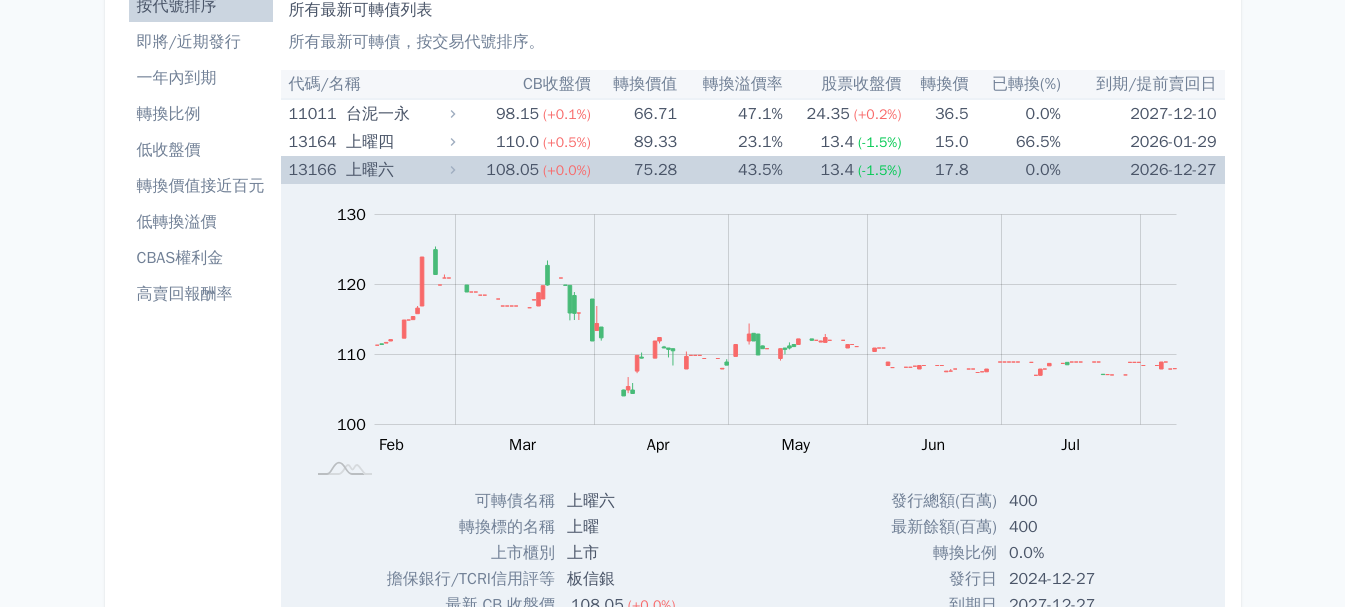 click on "上曜六" at bounding box center [398, 170] 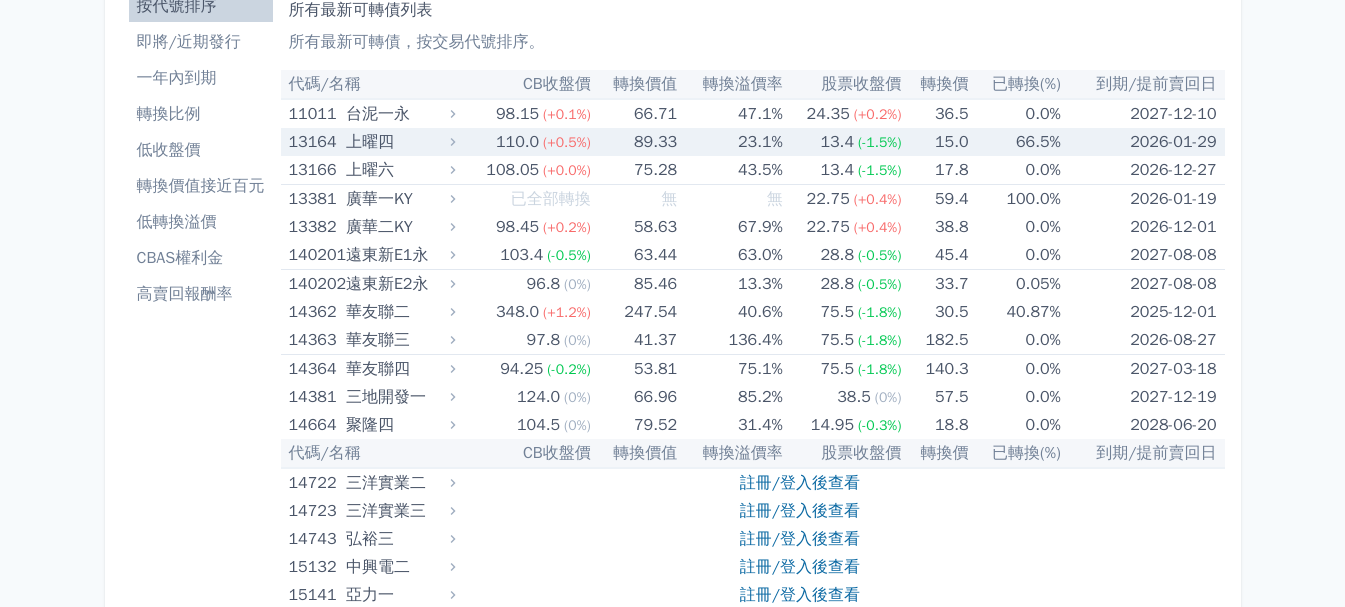 click on "上曜四" at bounding box center [398, 142] 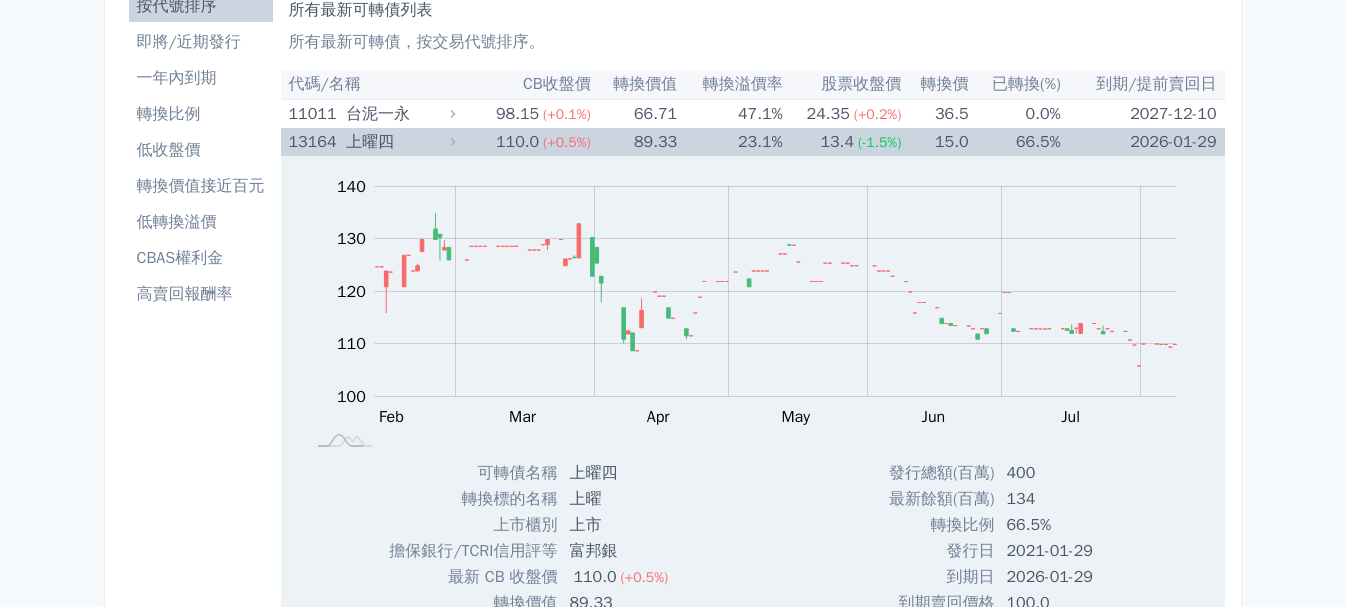 click on "上曜四" at bounding box center (398, 142) 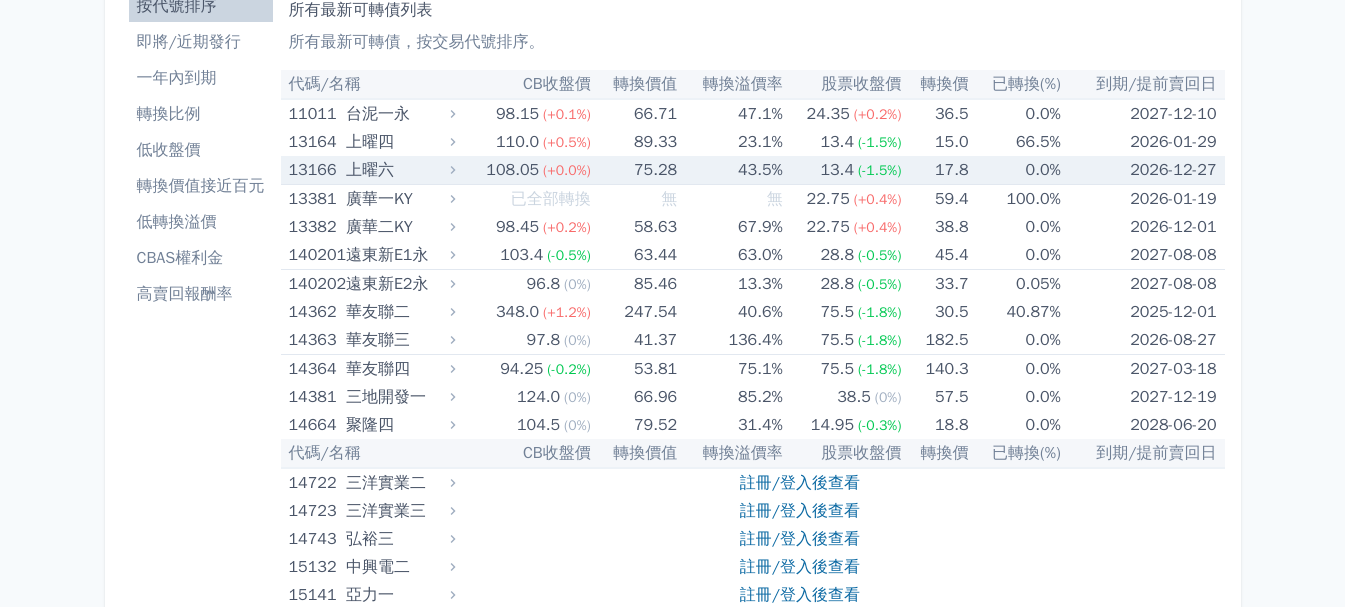 click on "上曜六" at bounding box center [398, 170] 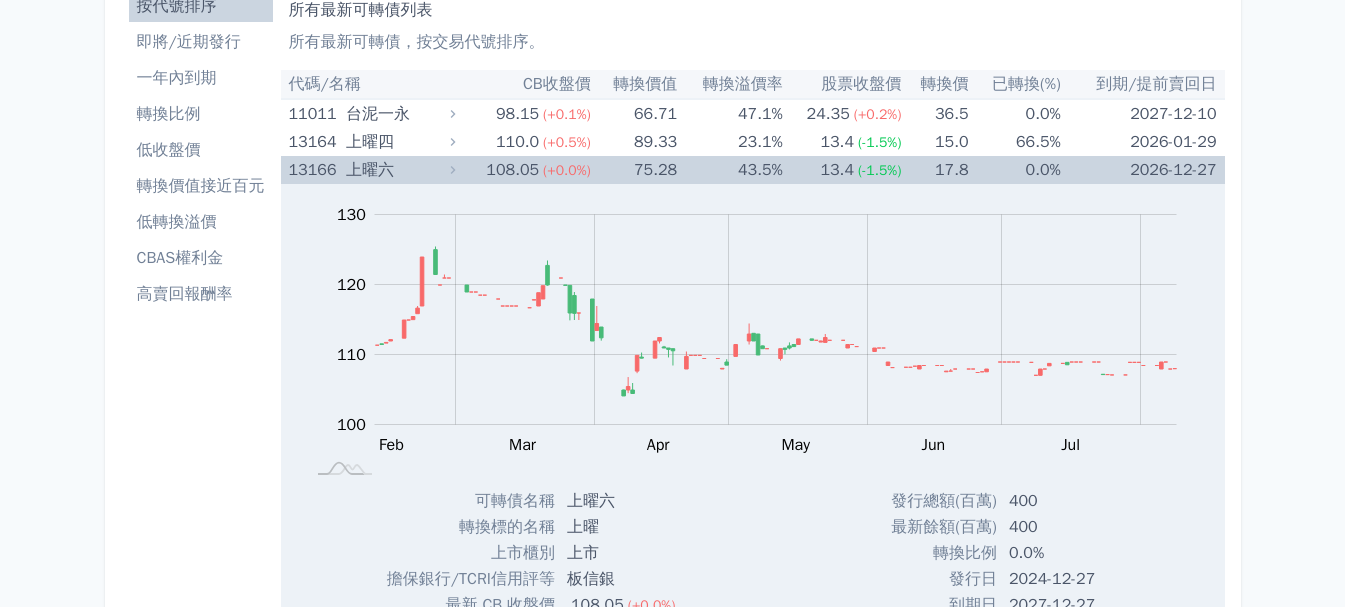 click on "上曜六" at bounding box center (398, 170) 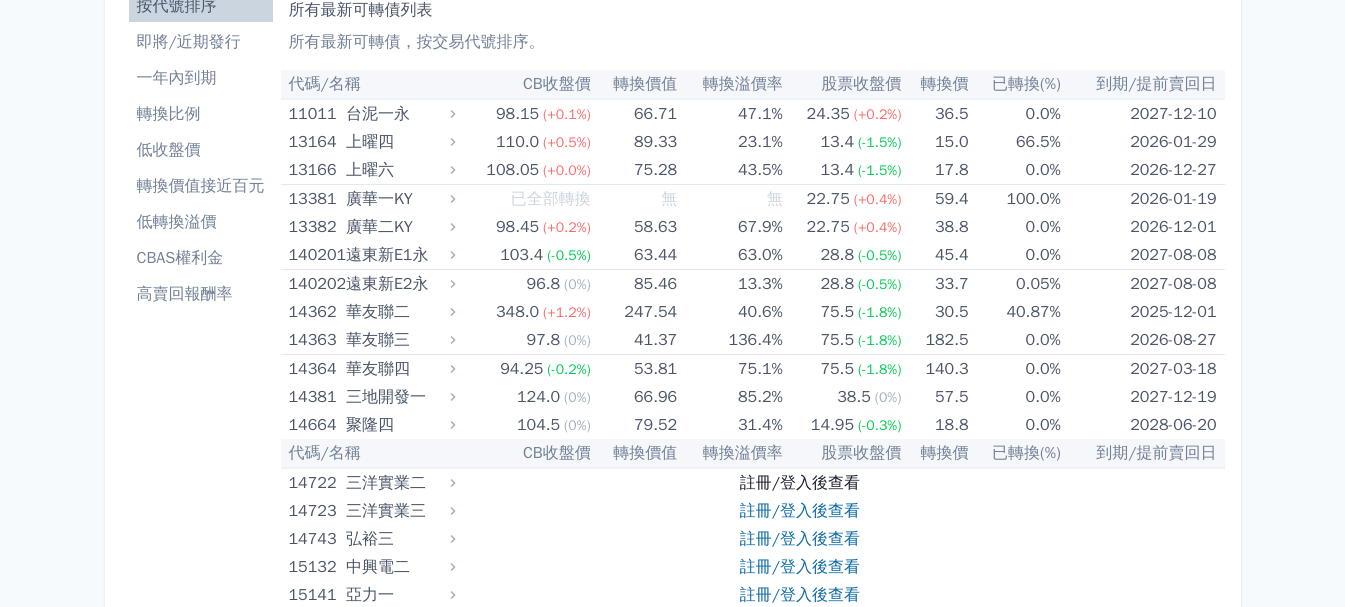 click on "註冊/登入後查看" at bounding box center (800, 483) 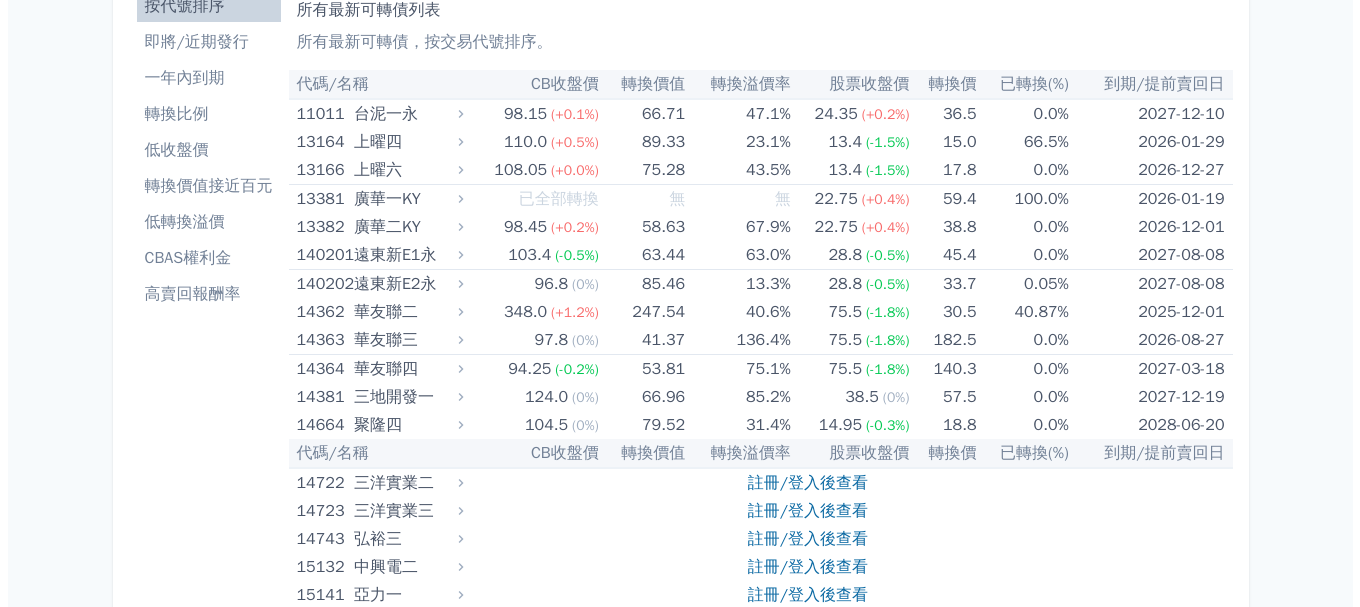 scroll, scrollTop: 0, scrollLeft: 0, axis: both 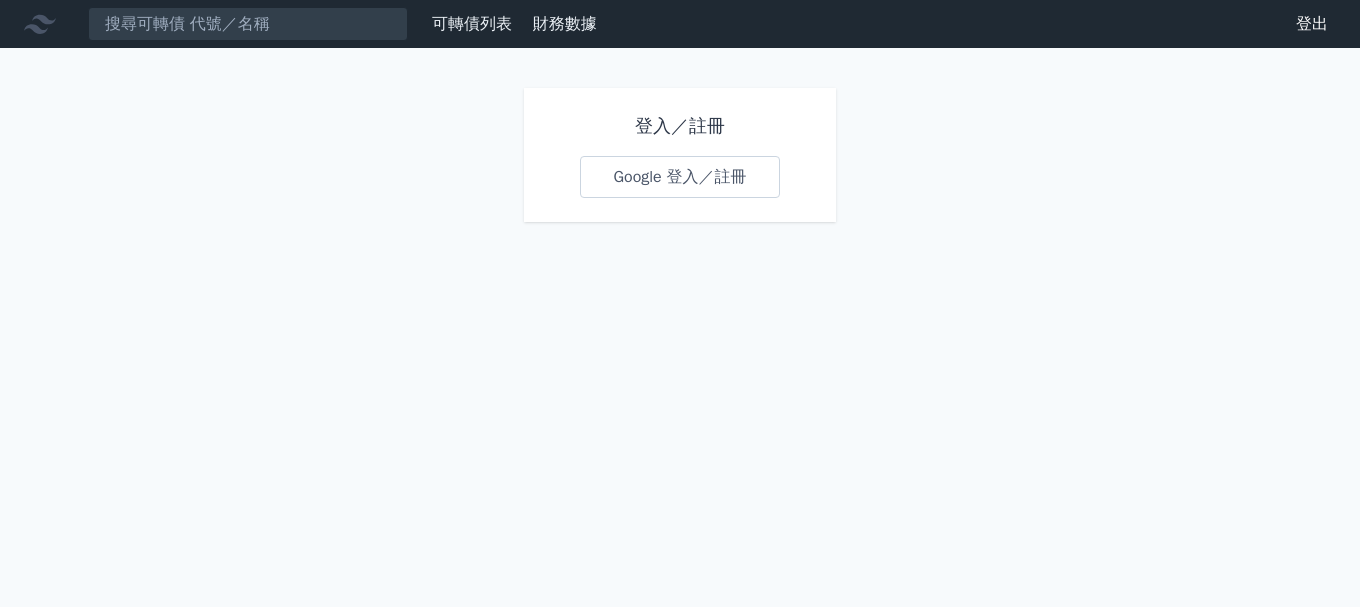 click on "Google 登入／註冊" at bounding box center [679, 177] 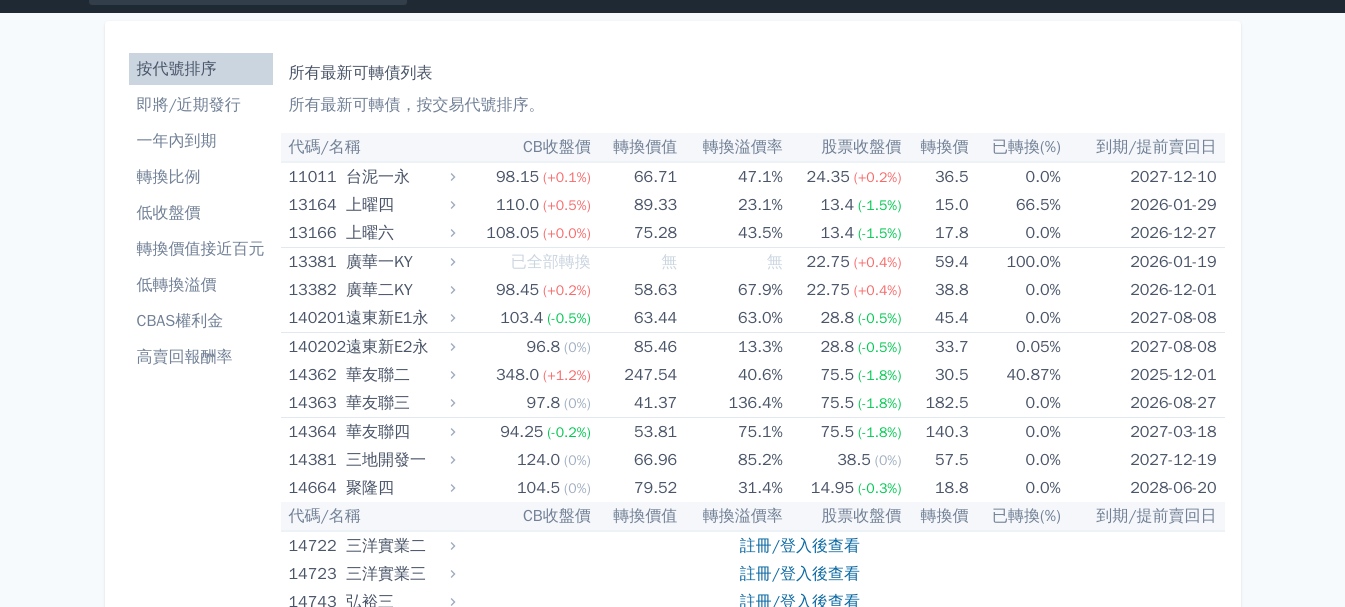 scroll, scrollTop: 0, scrollLeft: 0, axis: both 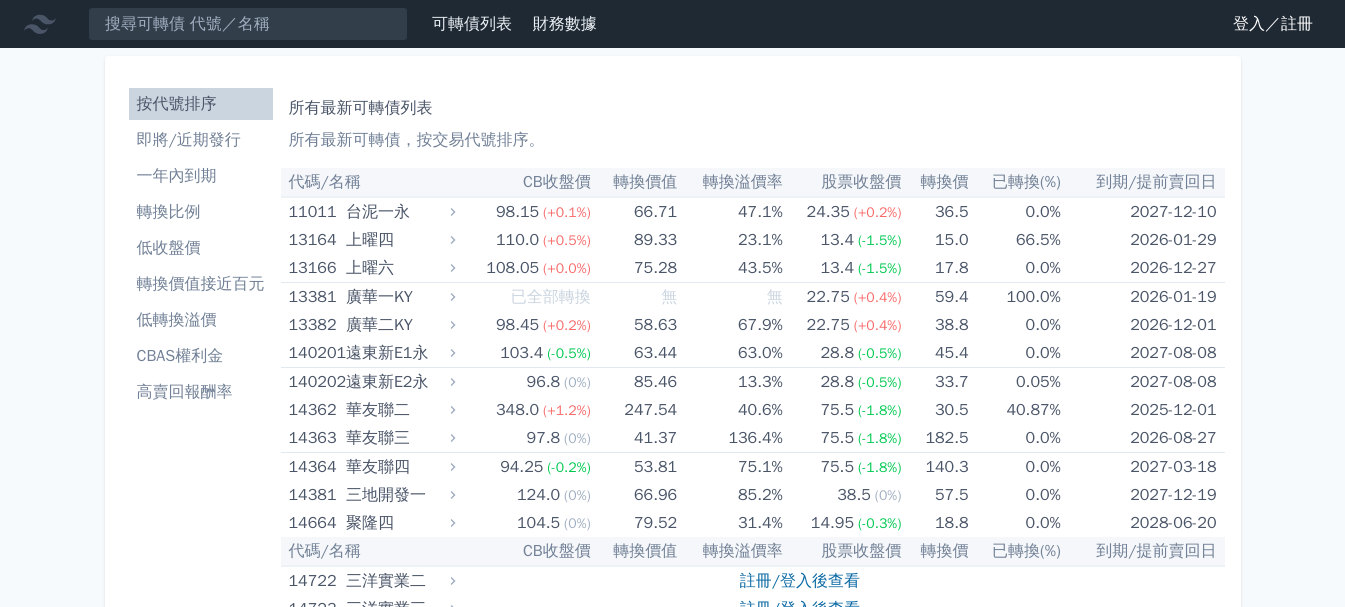 click on "登入／註冊" at bounding box center [1273, 24] 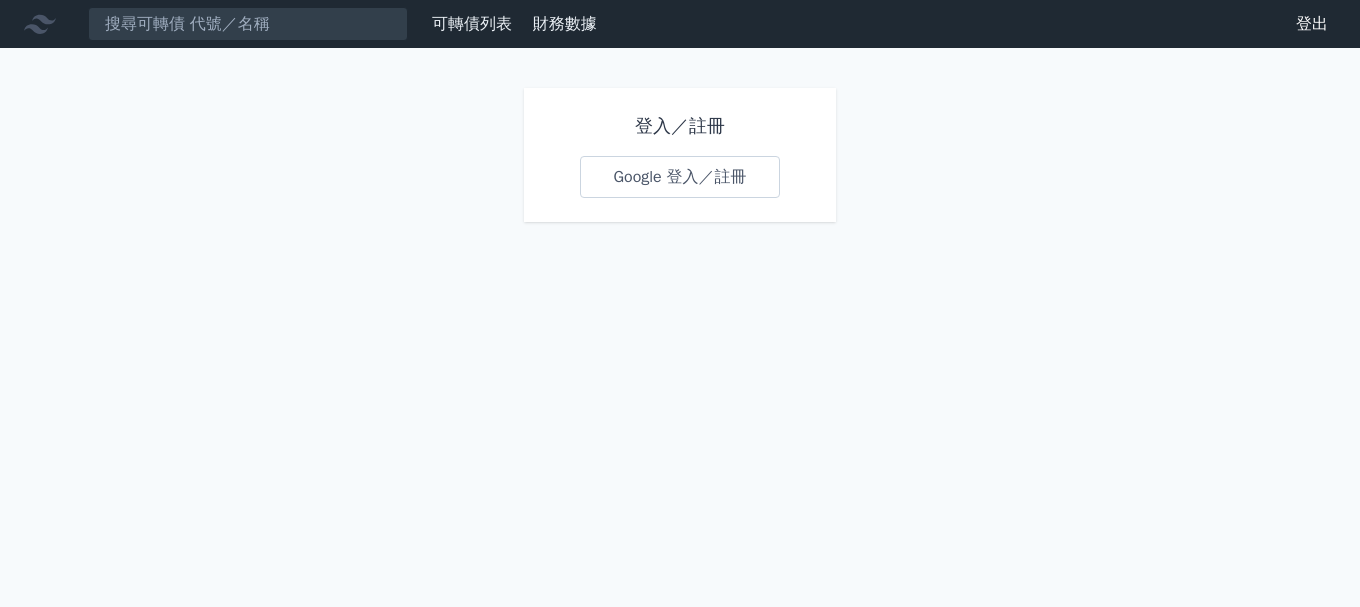 click on "Google 登入／註冊" at bounding box center (679, 177) 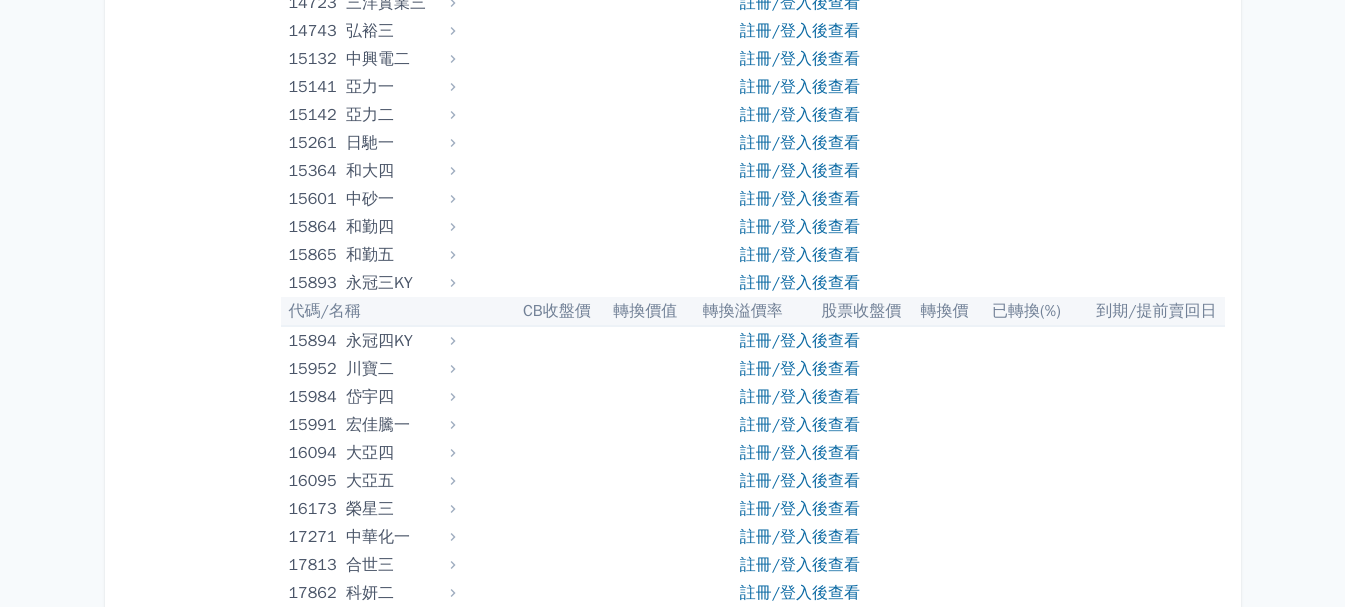 scroll, scrollTop: 900, scrollLeft: 0, axis: vertical 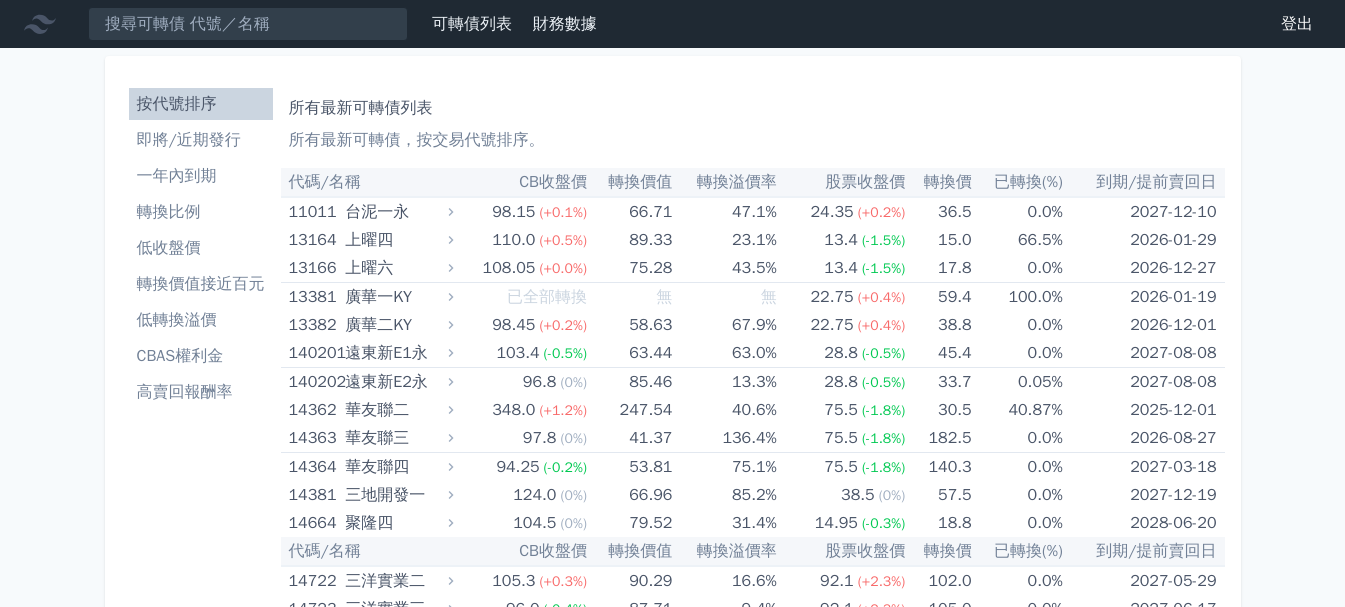 click on "即將/近期發行" at bounding box center [201, 140] 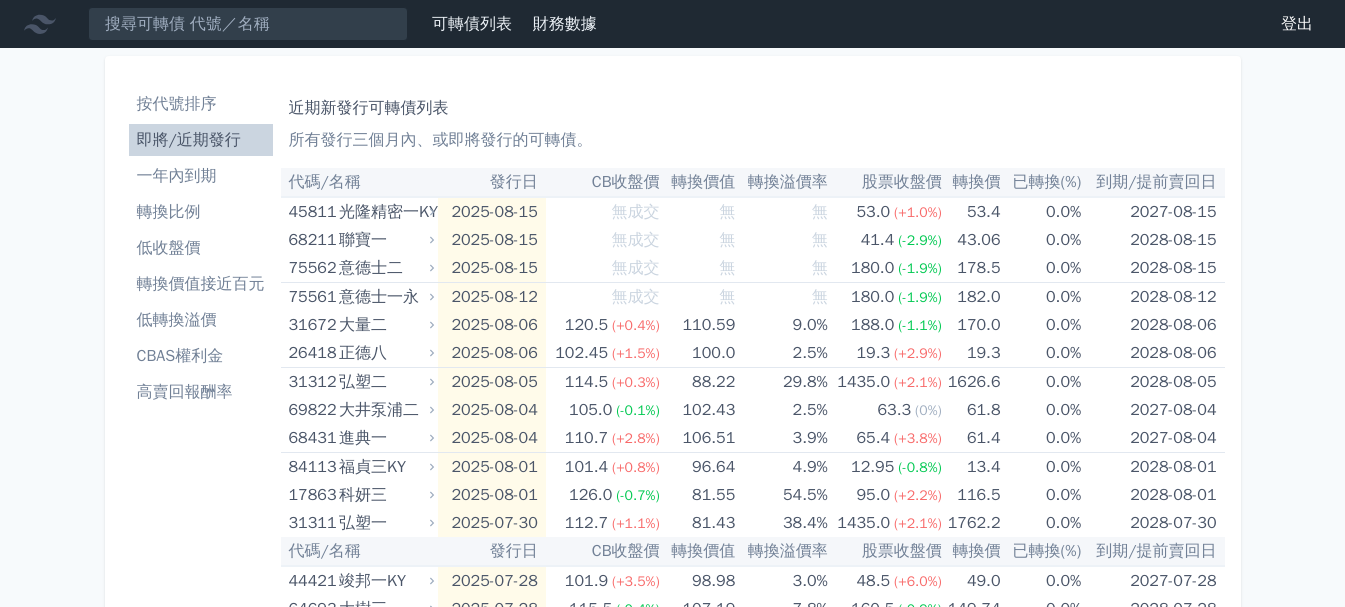 click on "一年內到期" at bounding box center (201, 176) 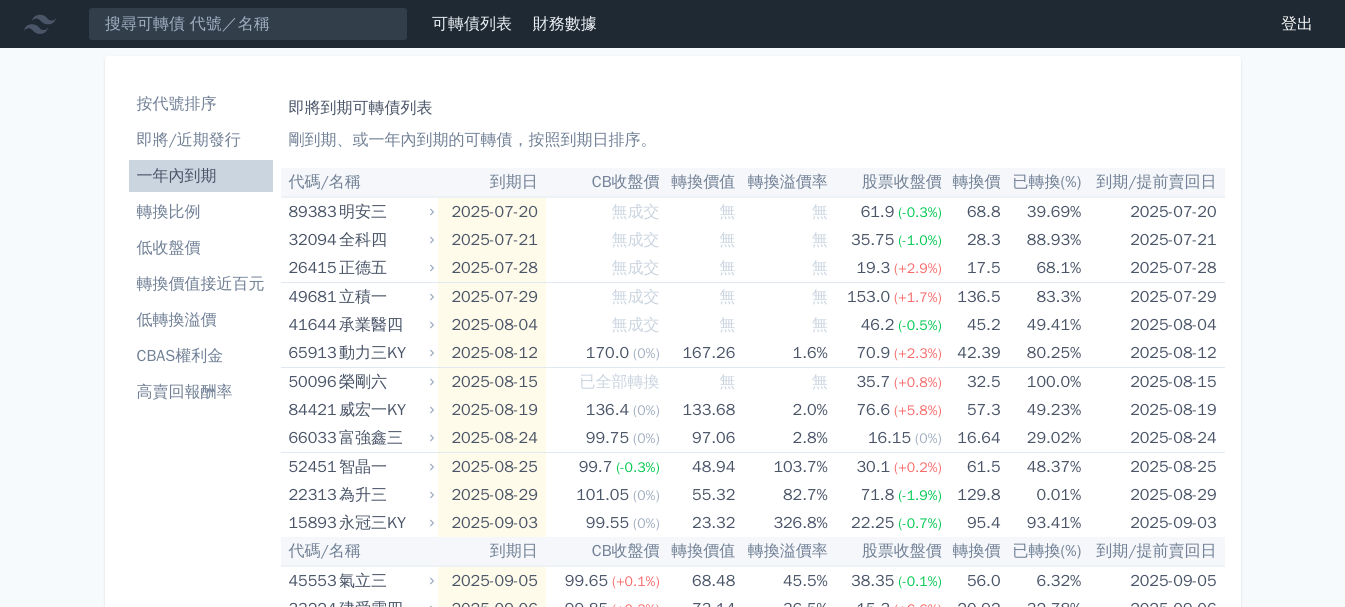 click on "即將/近期發行" at bounding box center [201, 140] 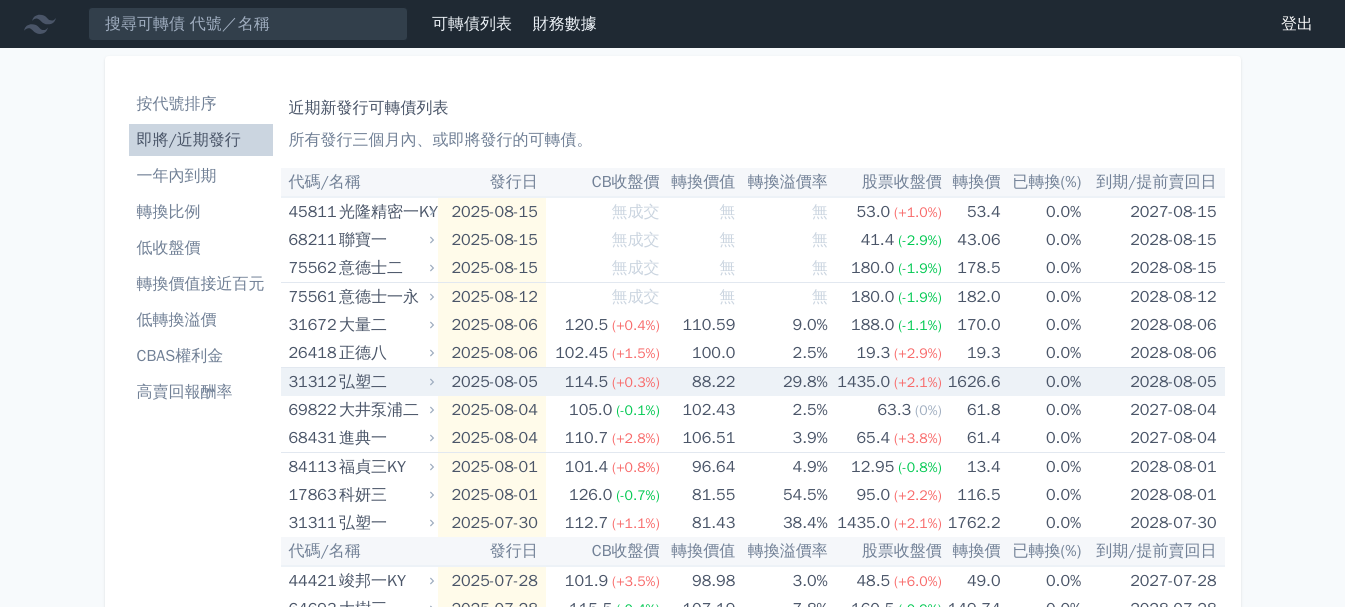 click on "弘塑二" at bounding box center (384, 382) 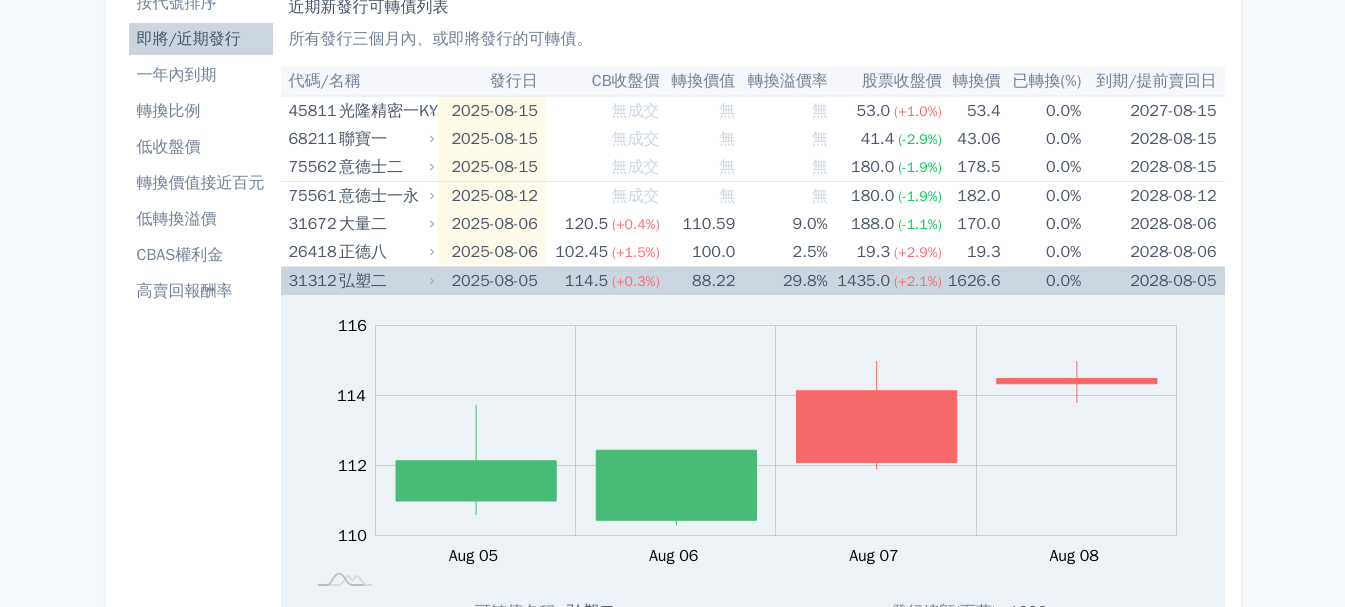 scroll, scrollTop: 100, scrollLeft: 0, axis: vertical 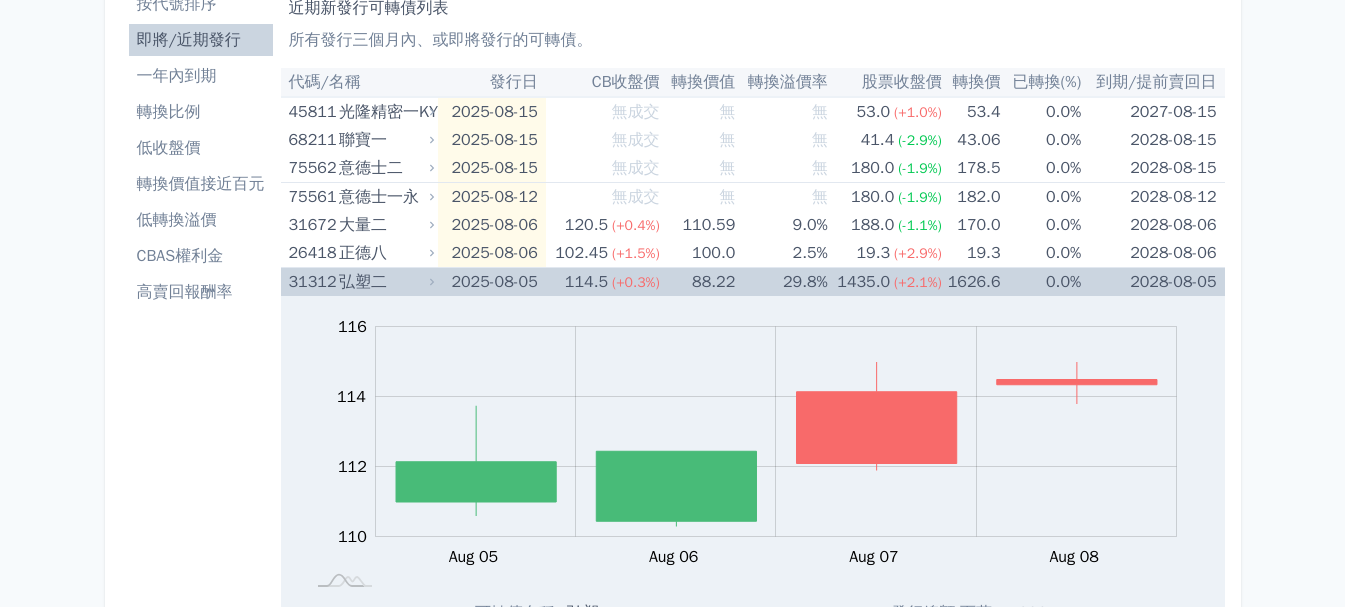 click on "弘塑二" at bounding box center [384, 282] 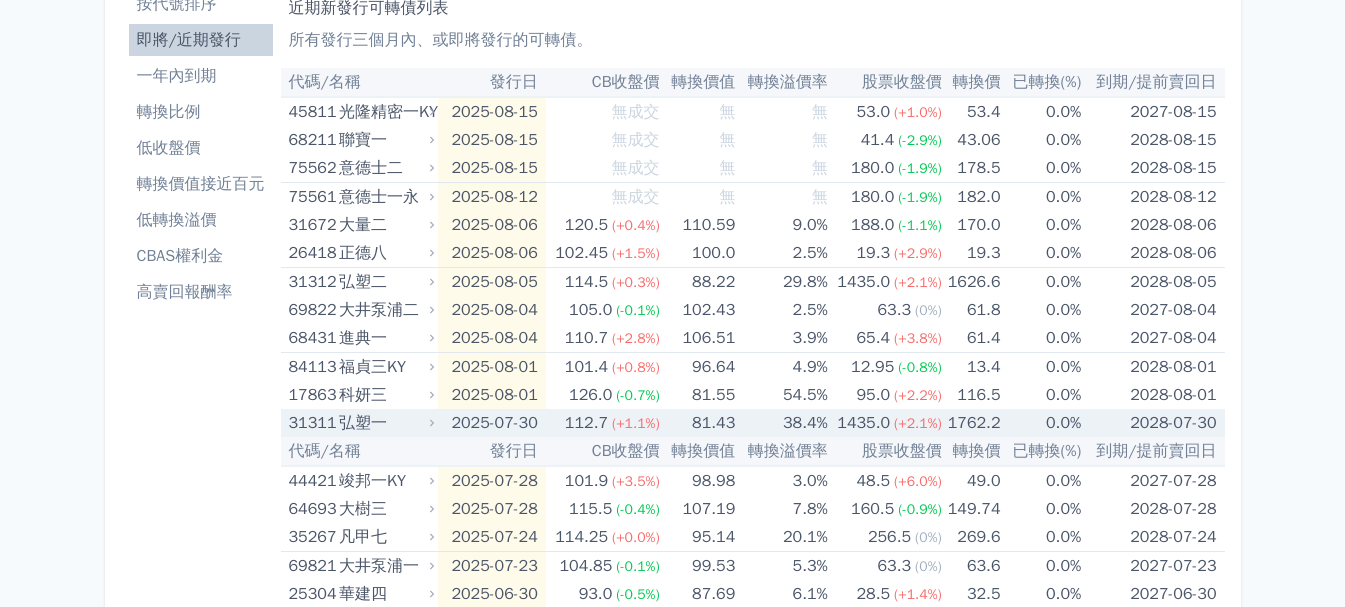 click on "弘塑一" at bounding box center (384, 423) 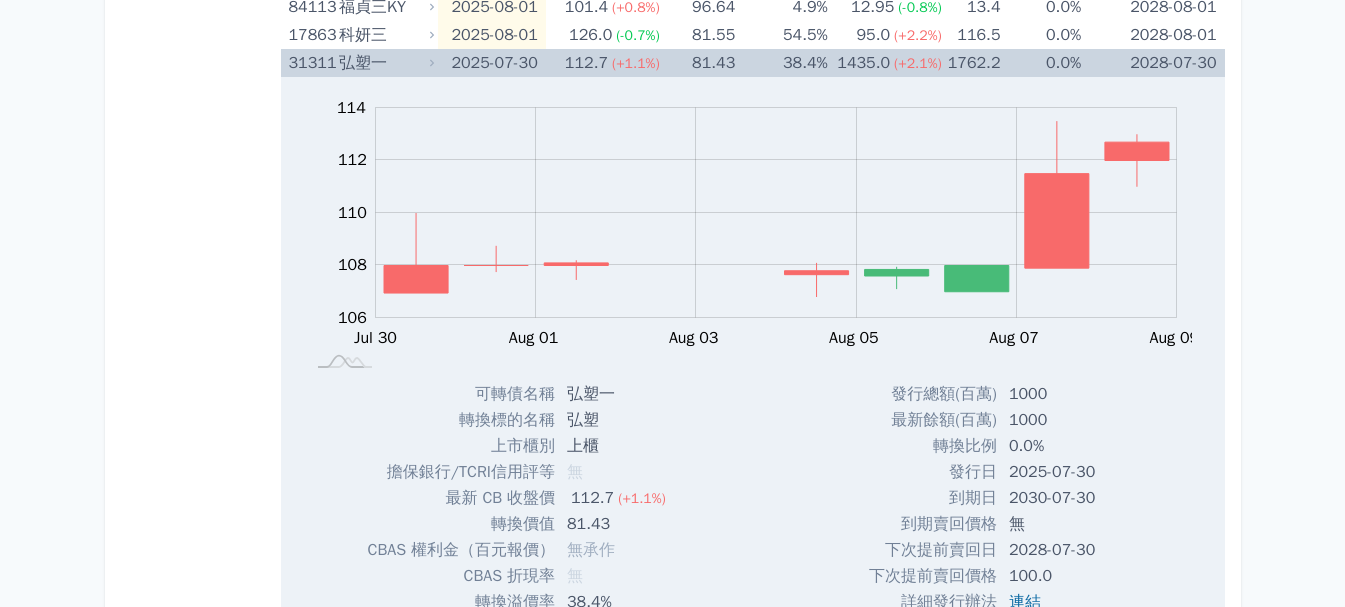 scroll, scrollTop: 200, scrollLeft: 0, axis: vertical 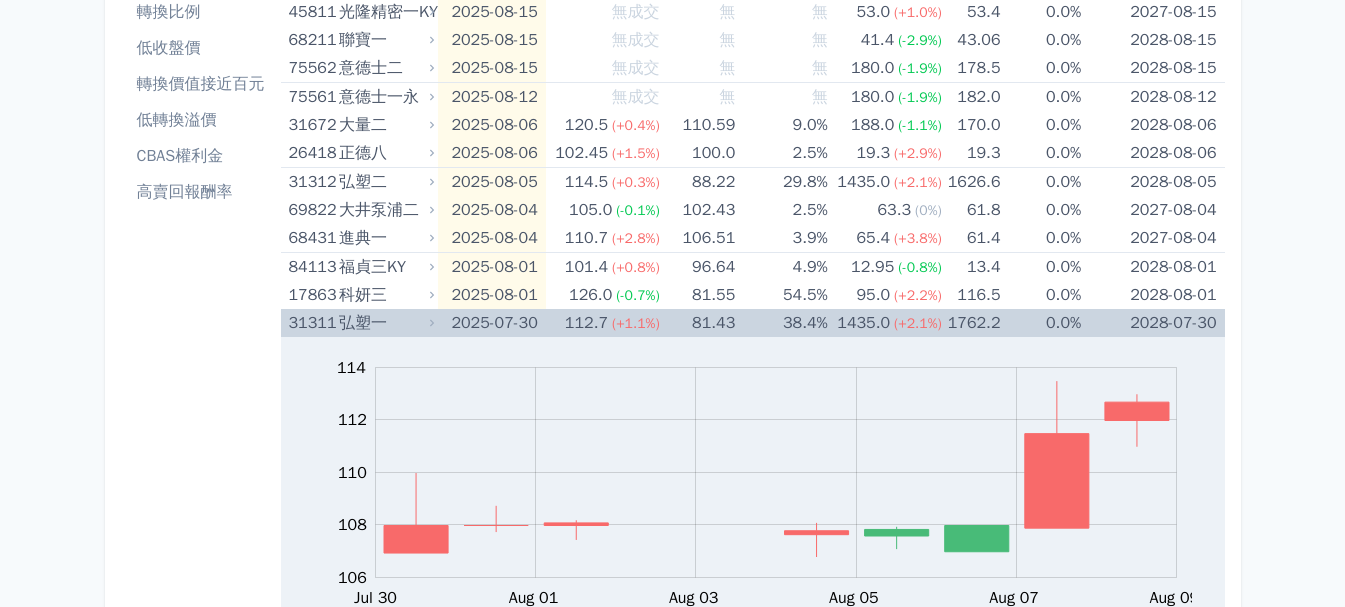 click on "弘塑一" at bounding box center [384, 323] 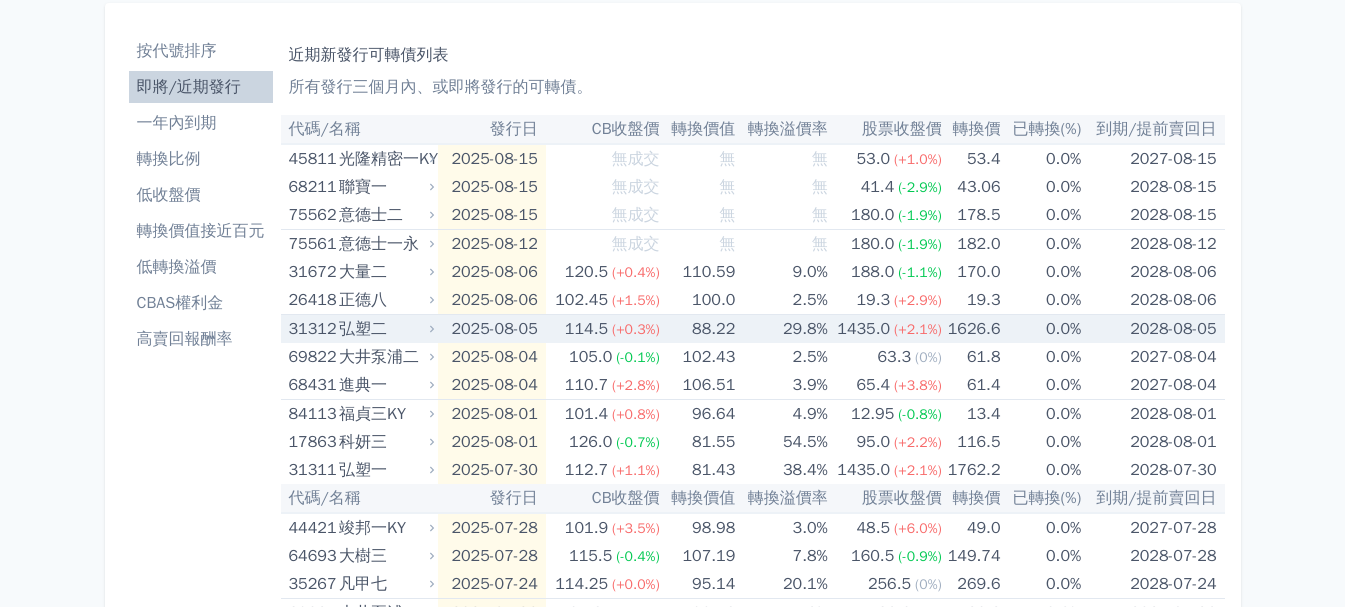 scroll, scrollTop: 100, scrollLeft: 0, axis: vertical 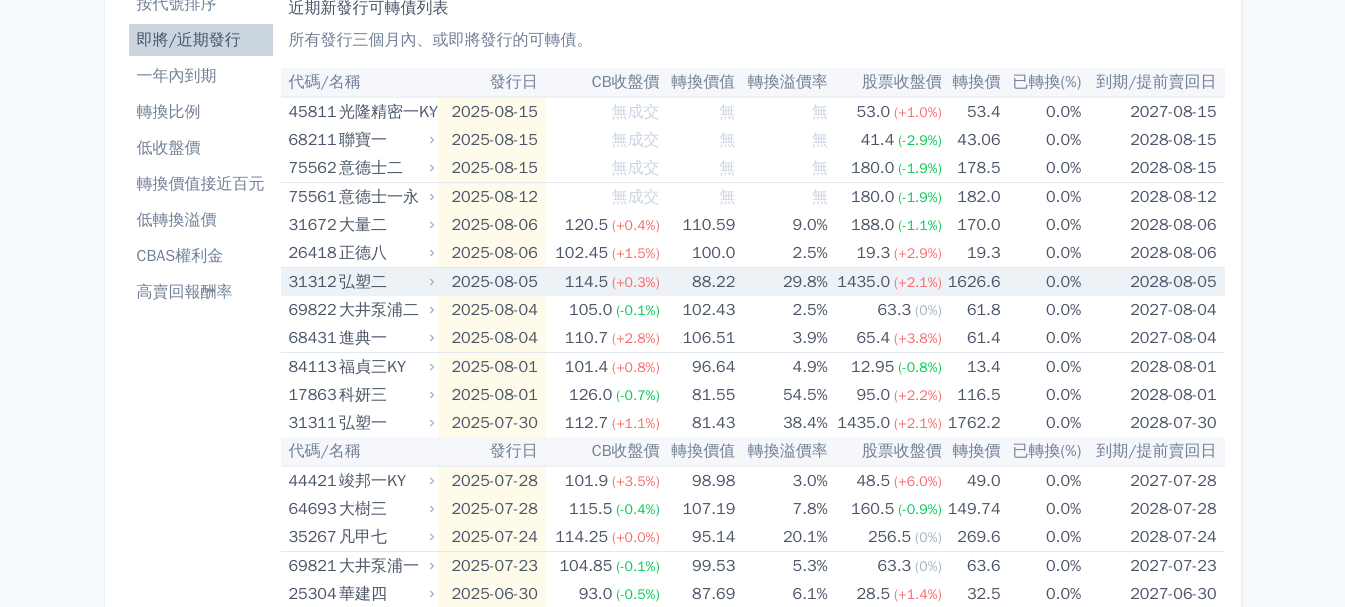click on "弘塑二" at bounding box center (384, 282) 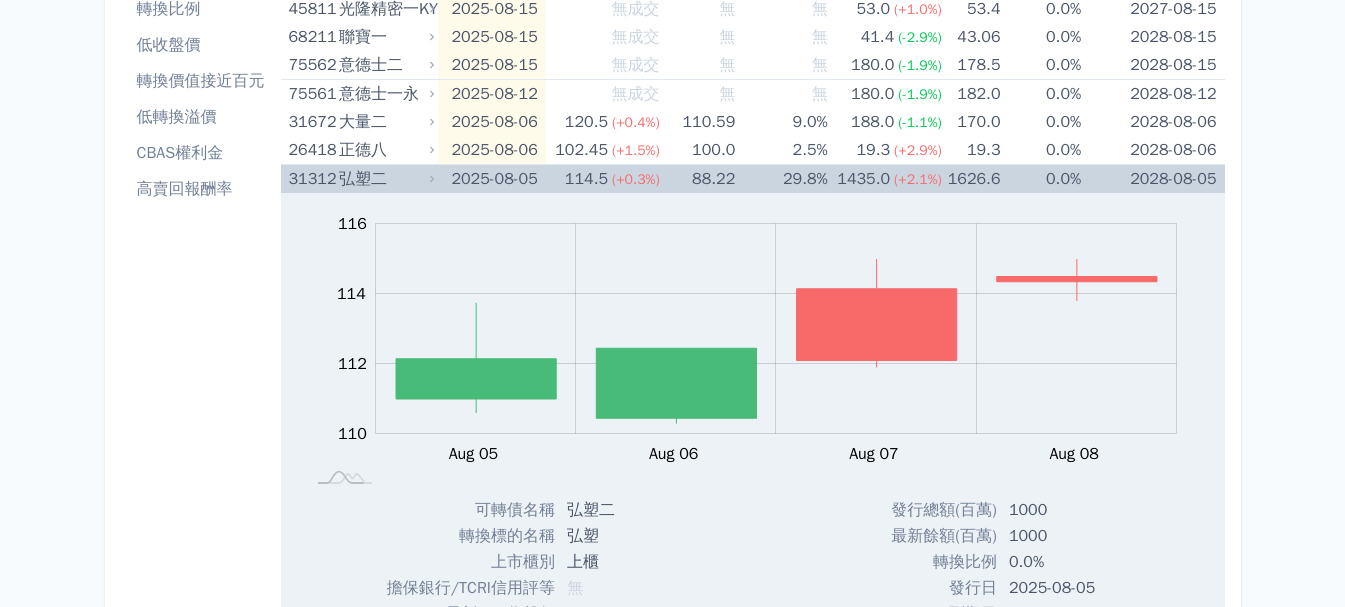scroll, scrollTop: 200, scrollLeft: 0, axis: vertical 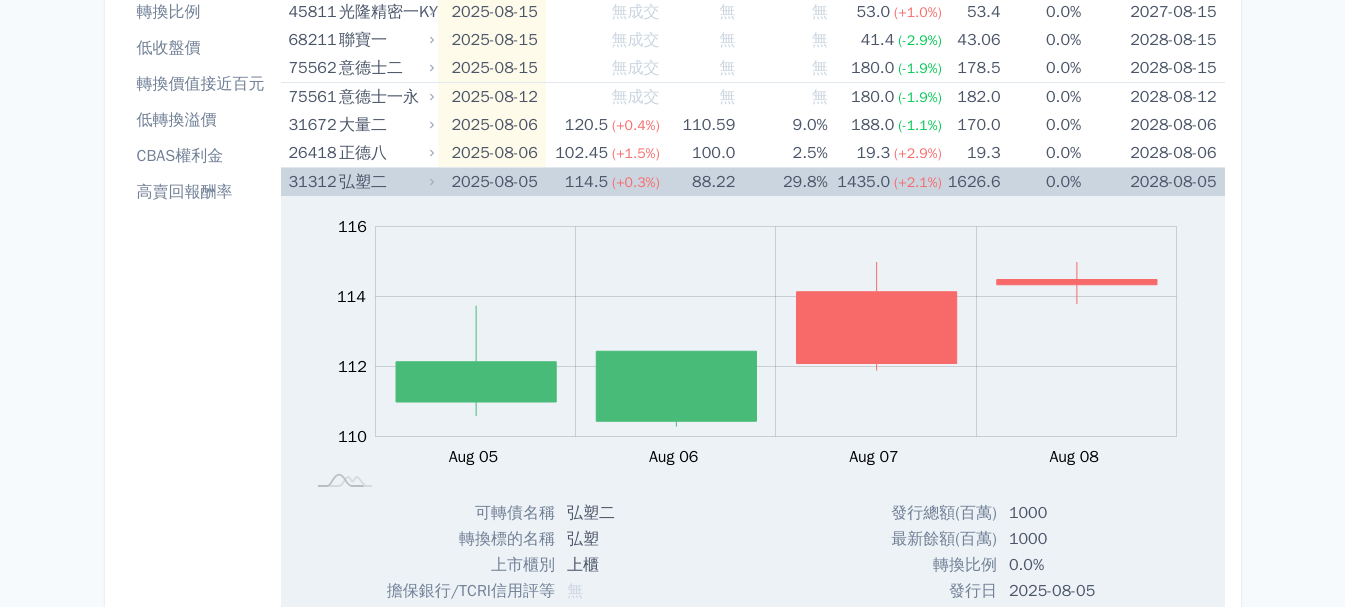 click on "弘塑二" at bounding box center [384, 182] 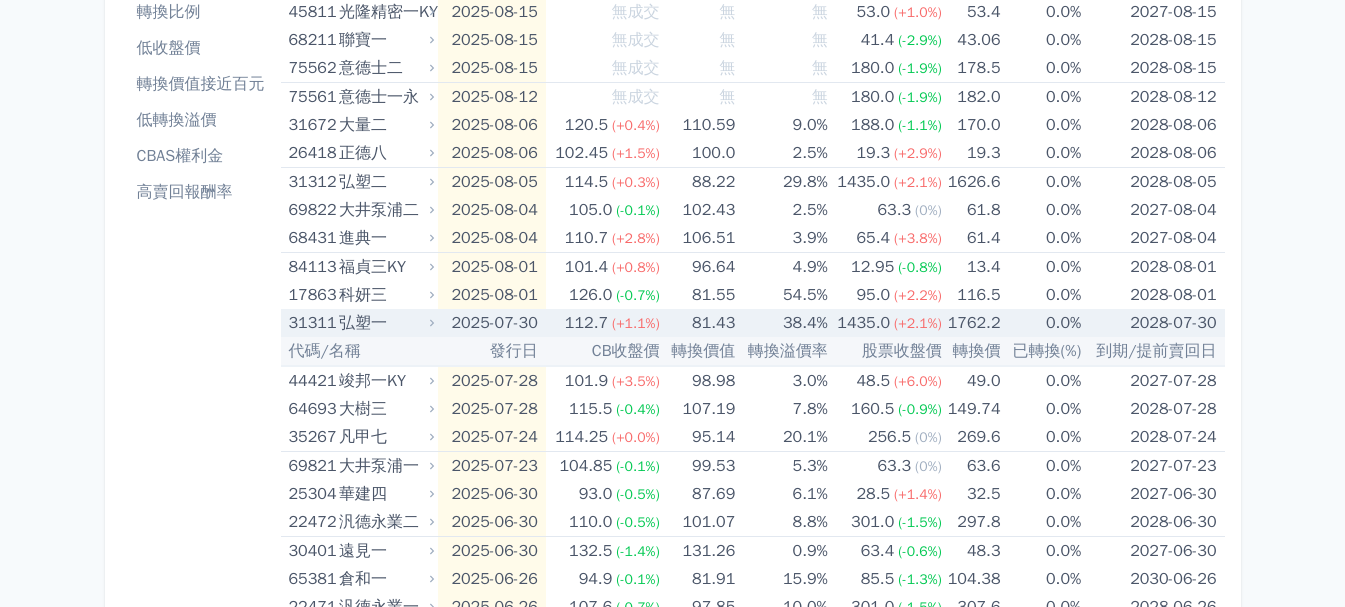 click on "弘塑一" at bounding box center [384, 323] 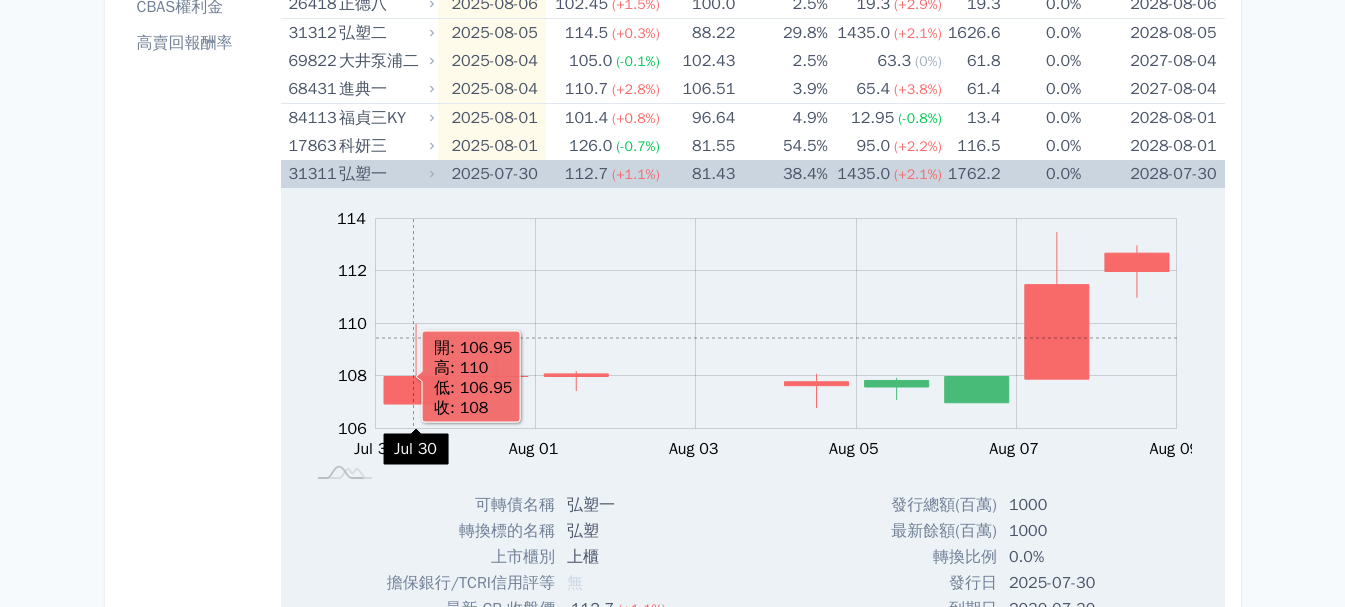 scroll, scrollTop: 300, scrollLeft: 0, axis: vertical 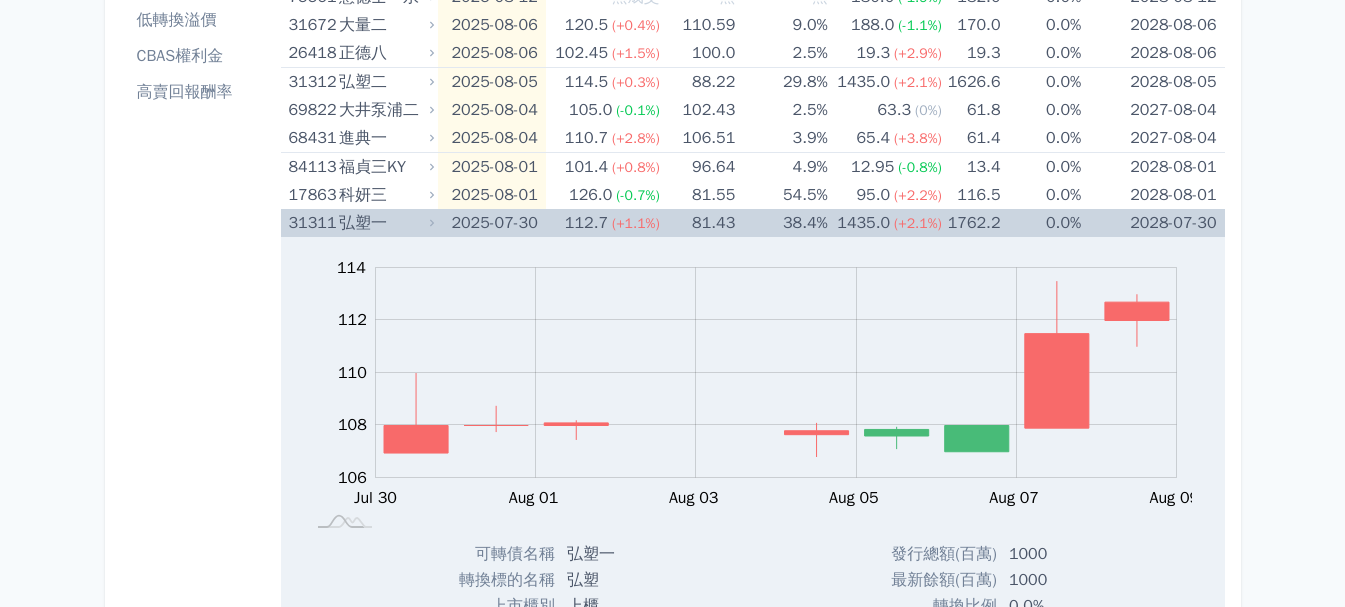 click on "弘塑一" at bounding box center (384, 223) 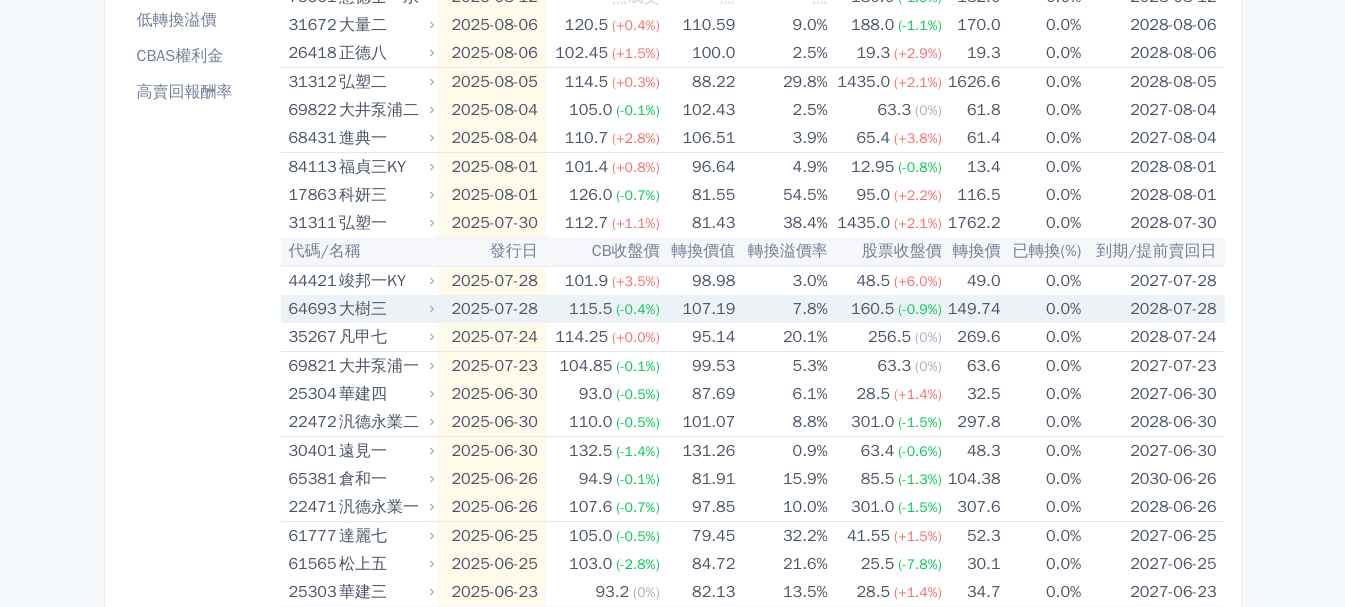 click on "大樹三" at bounding box center (384, 309) 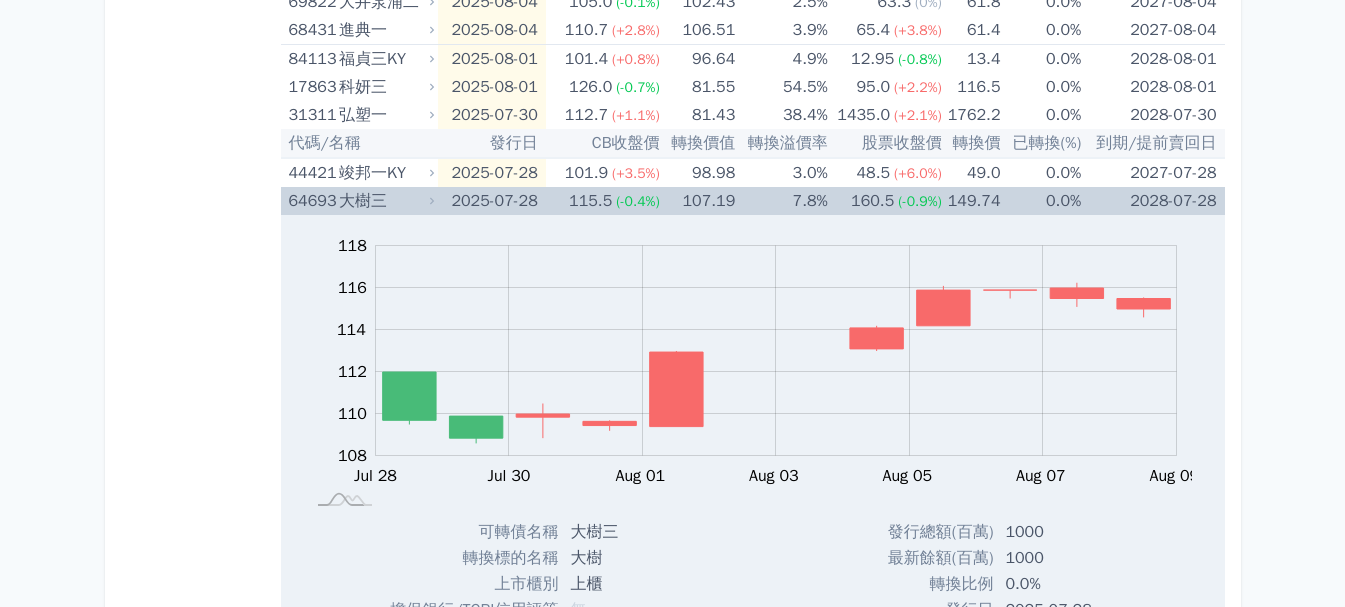 scroll, scrollTop: 400, scrollLeft: 0, axis: vertical 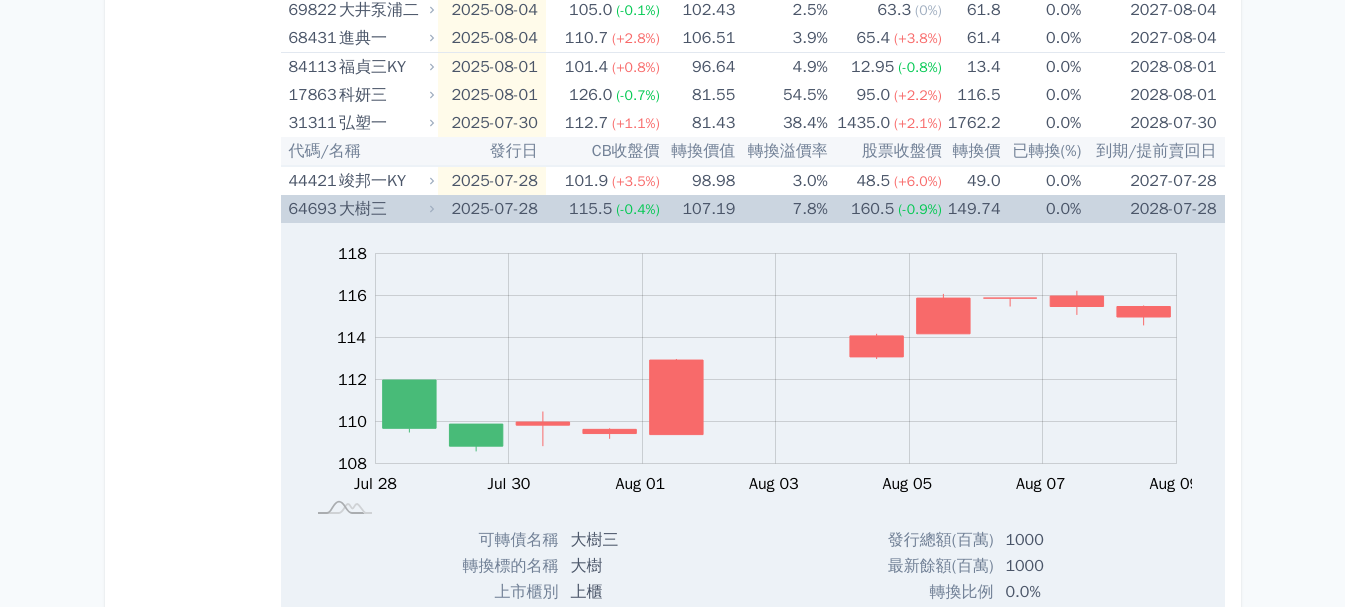click on "大樹三" at bounding box center (384, 209) 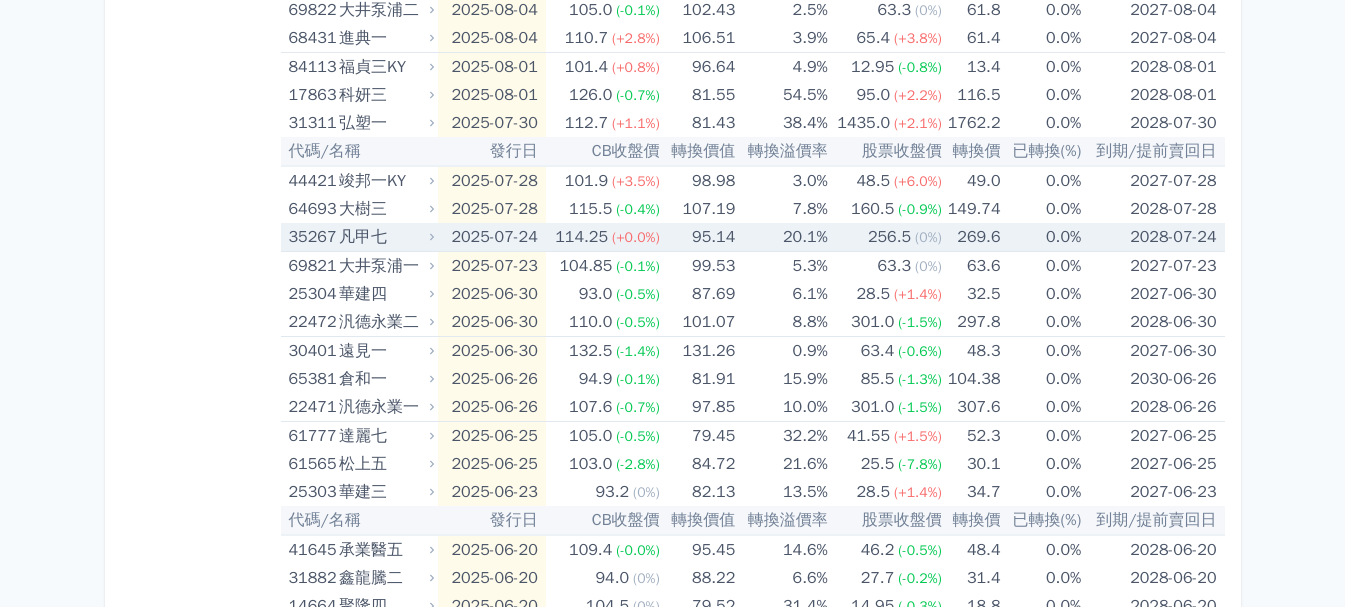 click on "凡甲七" at bounding box center [384, 237] 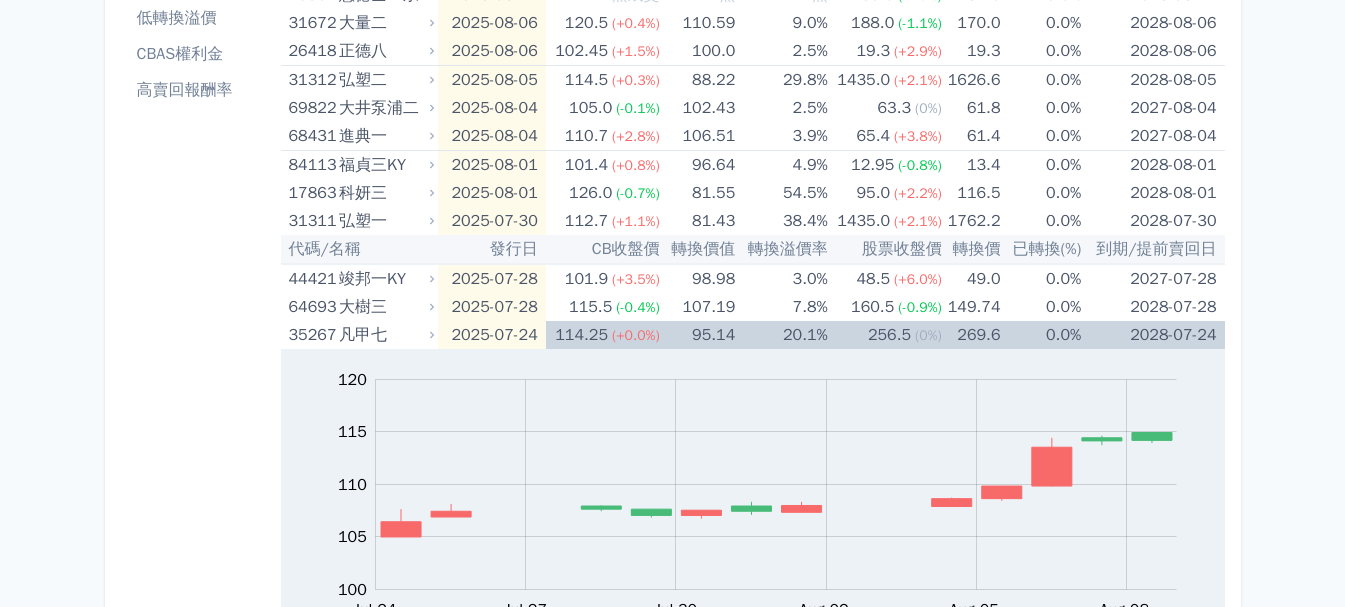 scroll, scrollTop: 300, scrollLeft: 0, axis: vertical 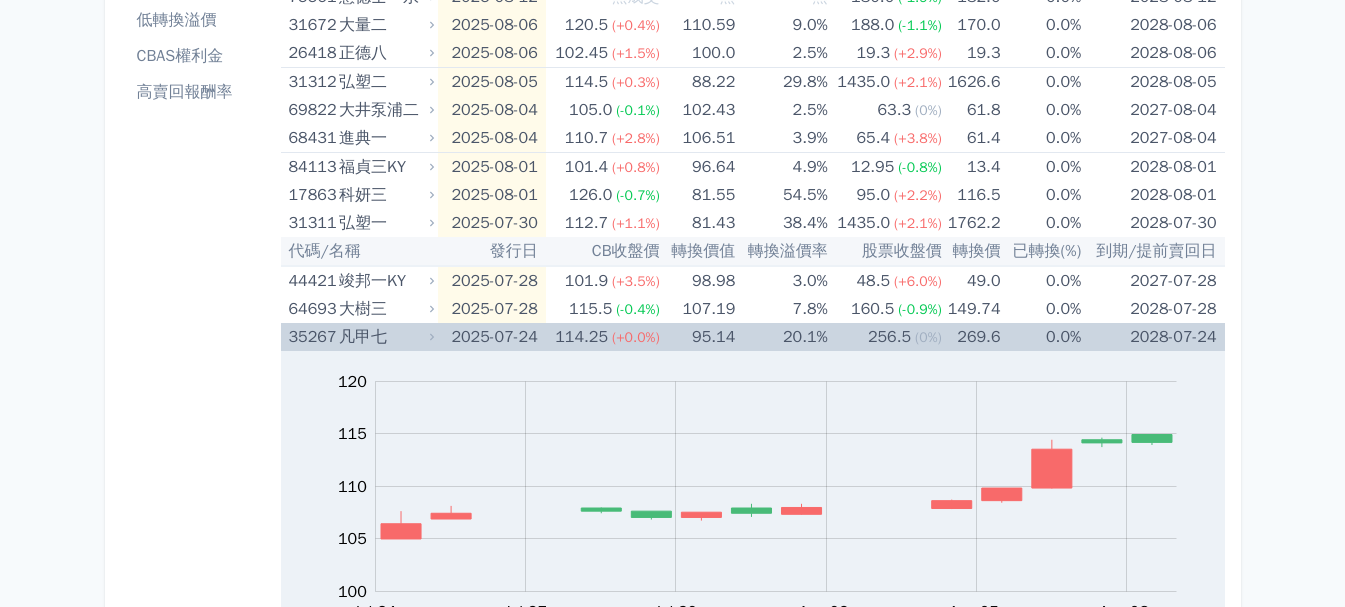 click on "凡甲七" at bounding box center (384, 337) 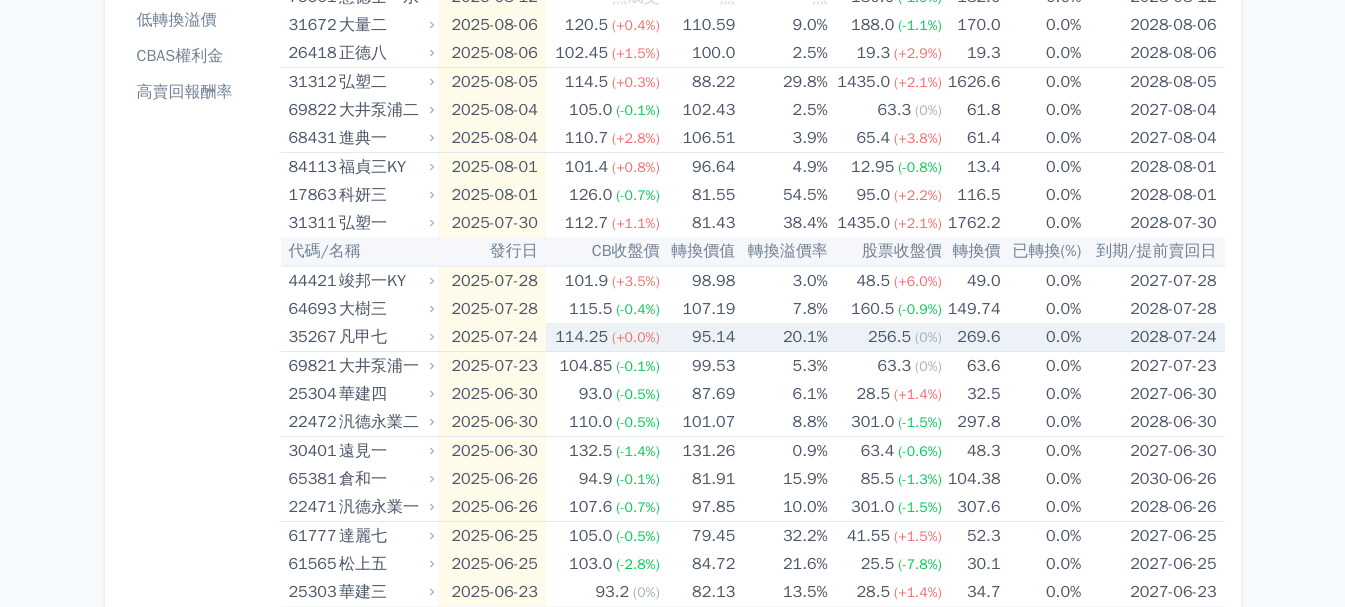click on "凡甲七" at bounding box center [384, 337] 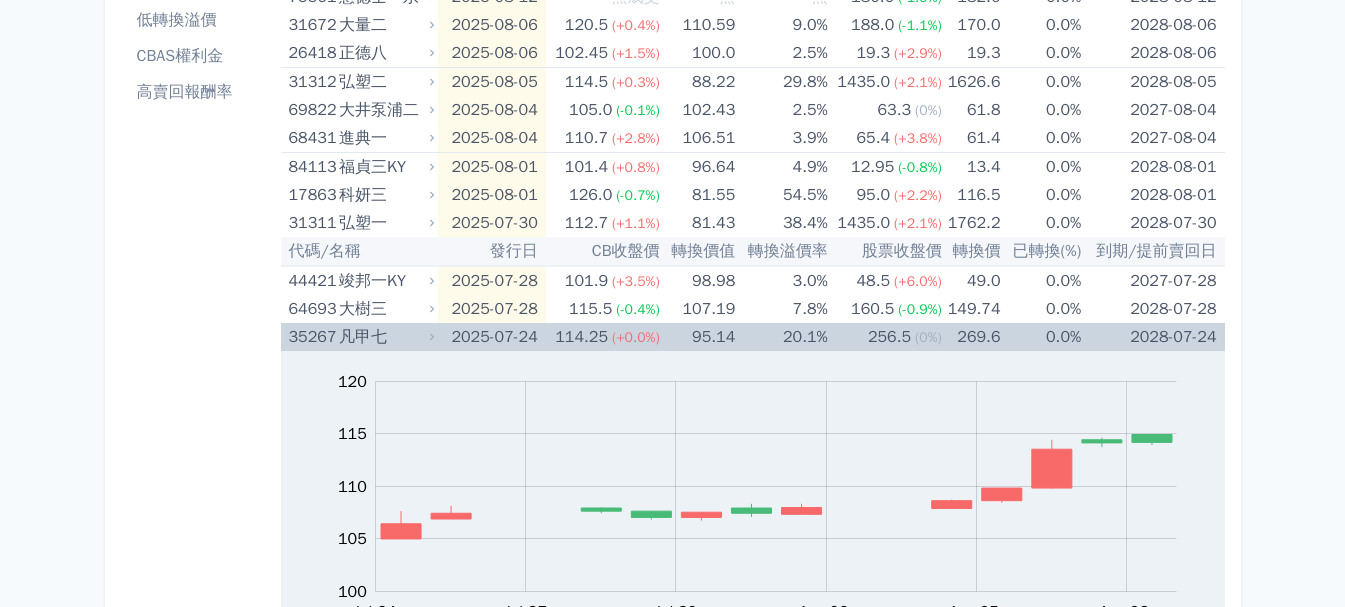 click on "凡甲七" at bounding box center [384, 337] 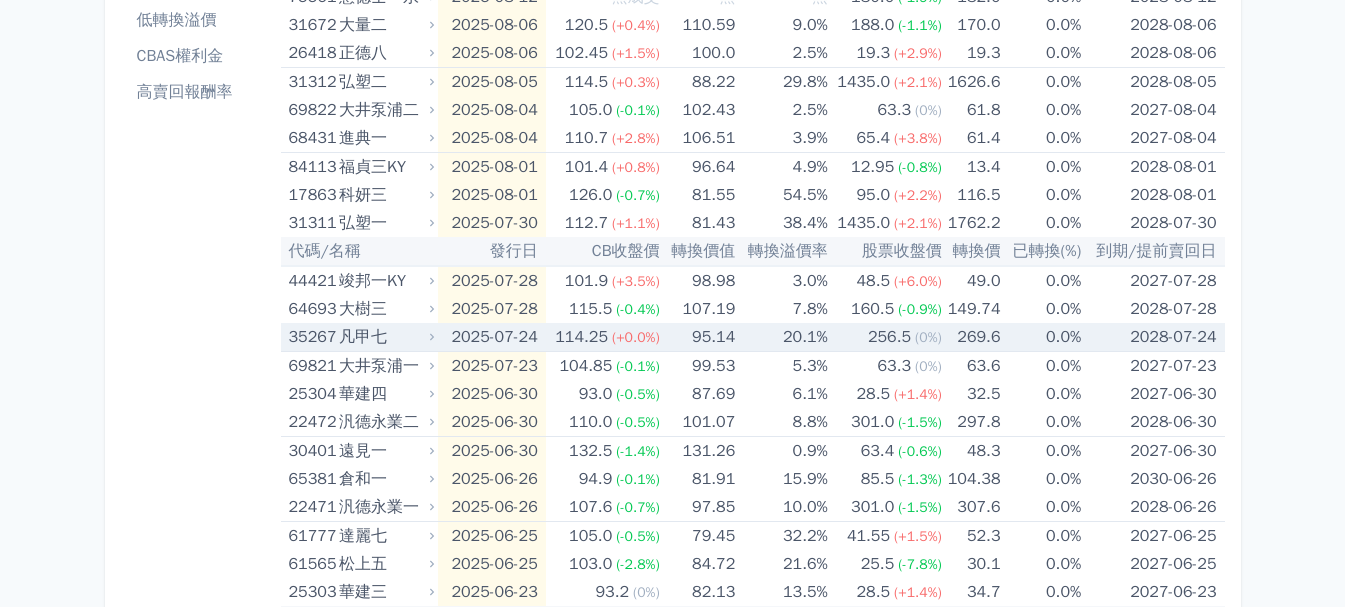 click on "凡甲七" at bounding box center [384, 337] 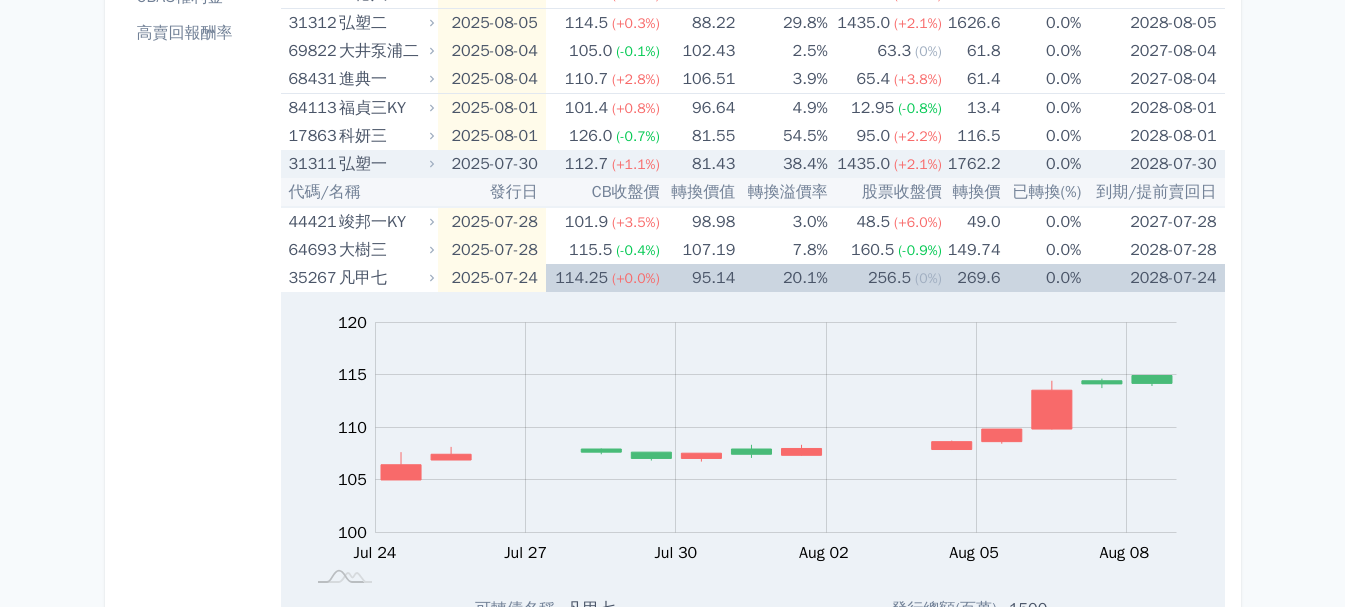 scroll, scrollTop: 300, scrollLeft: 0, axis: vertical 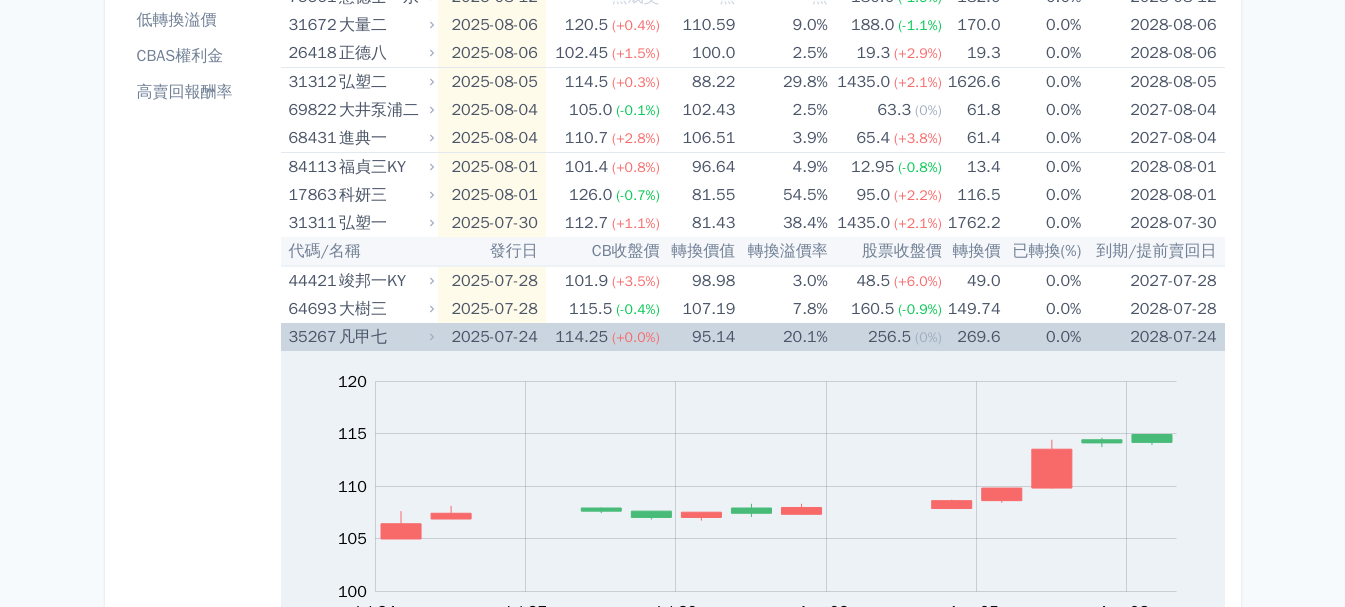 click on "凡甲七" at bounding box center (384, 337) 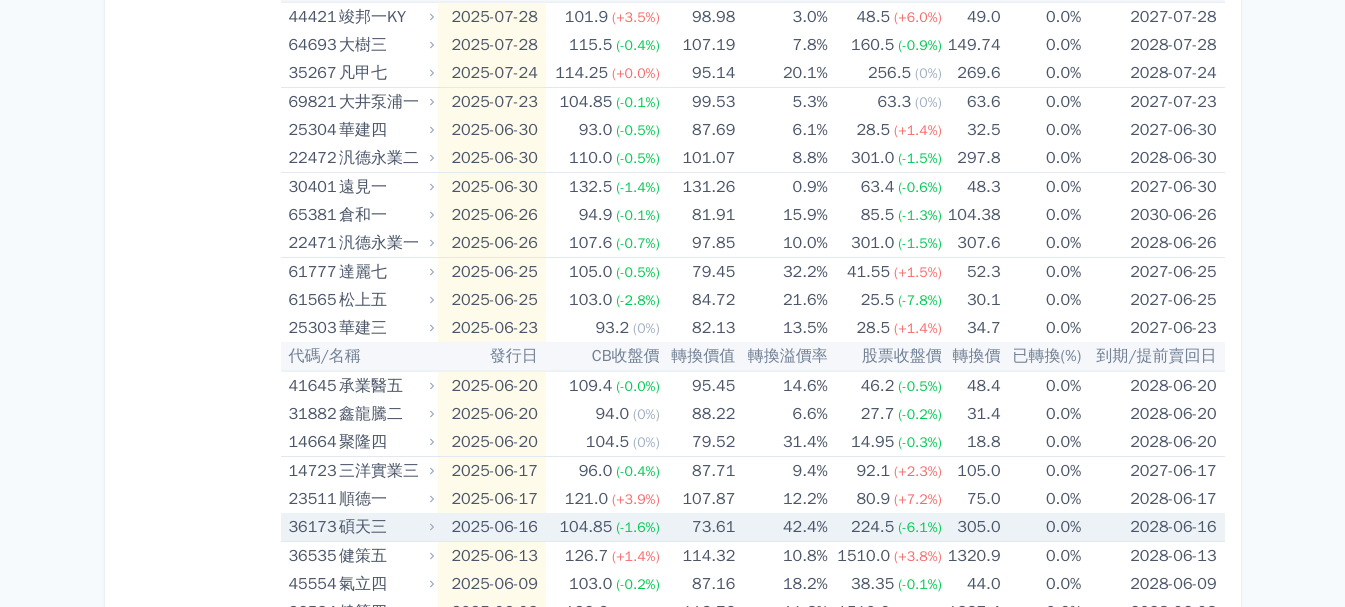 scroll, scrollTop: 600, scrollLeft: 0, axis: vertical 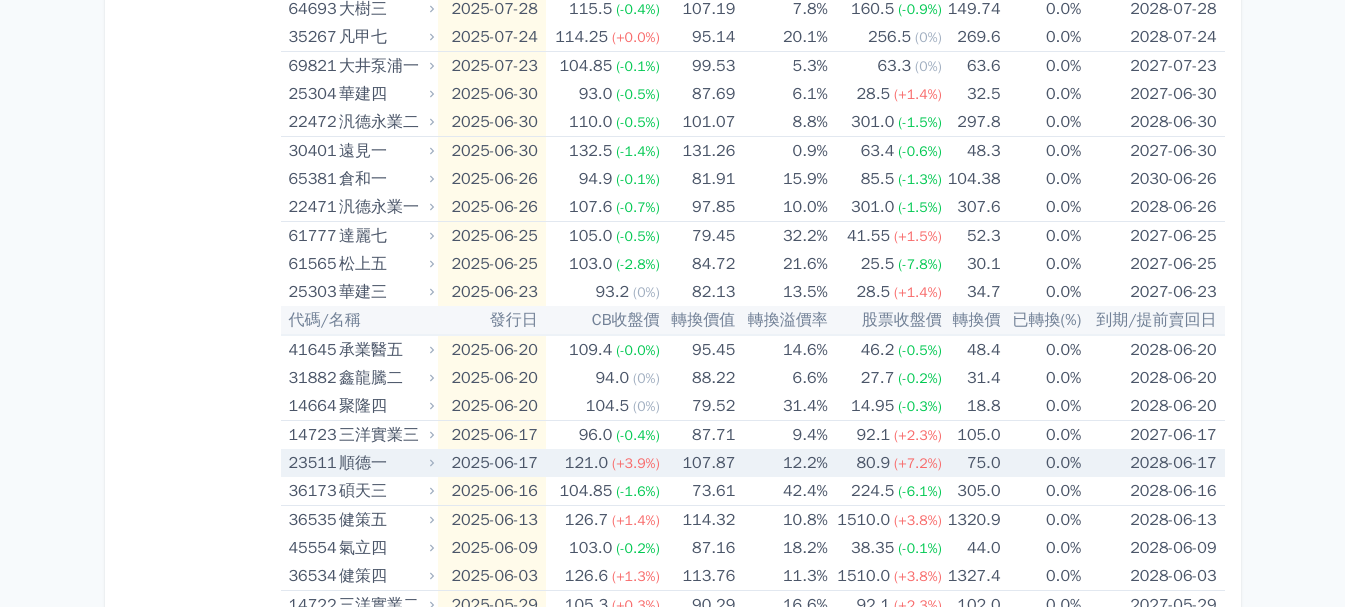 click on "順德一" at bounding box center (384, 463) 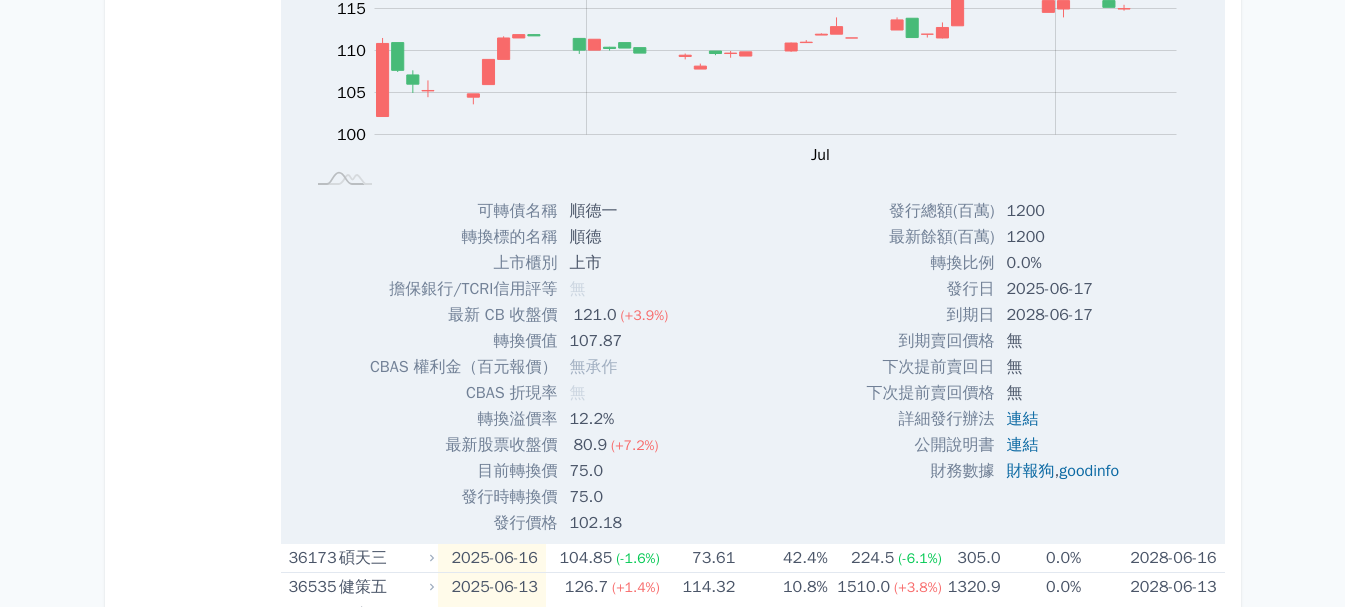 scroll, scrollTop: 1200, scrollLeft: 0, axis: vertical 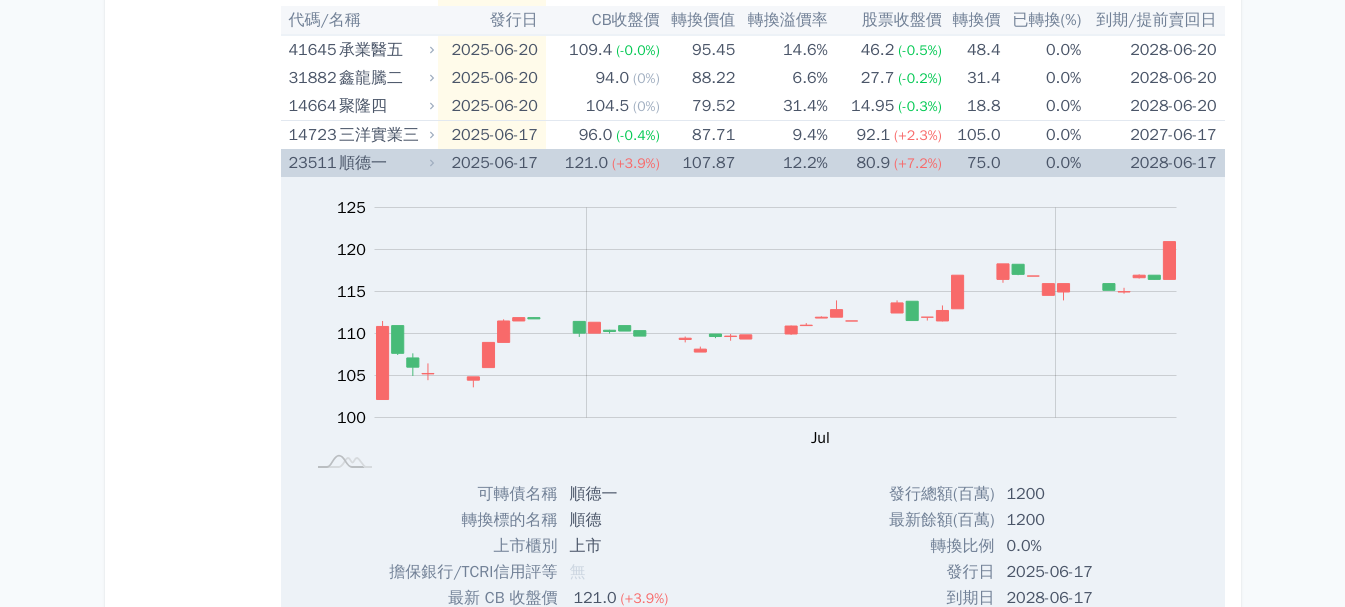 click on "順德一" at bounding box center (384, 163) 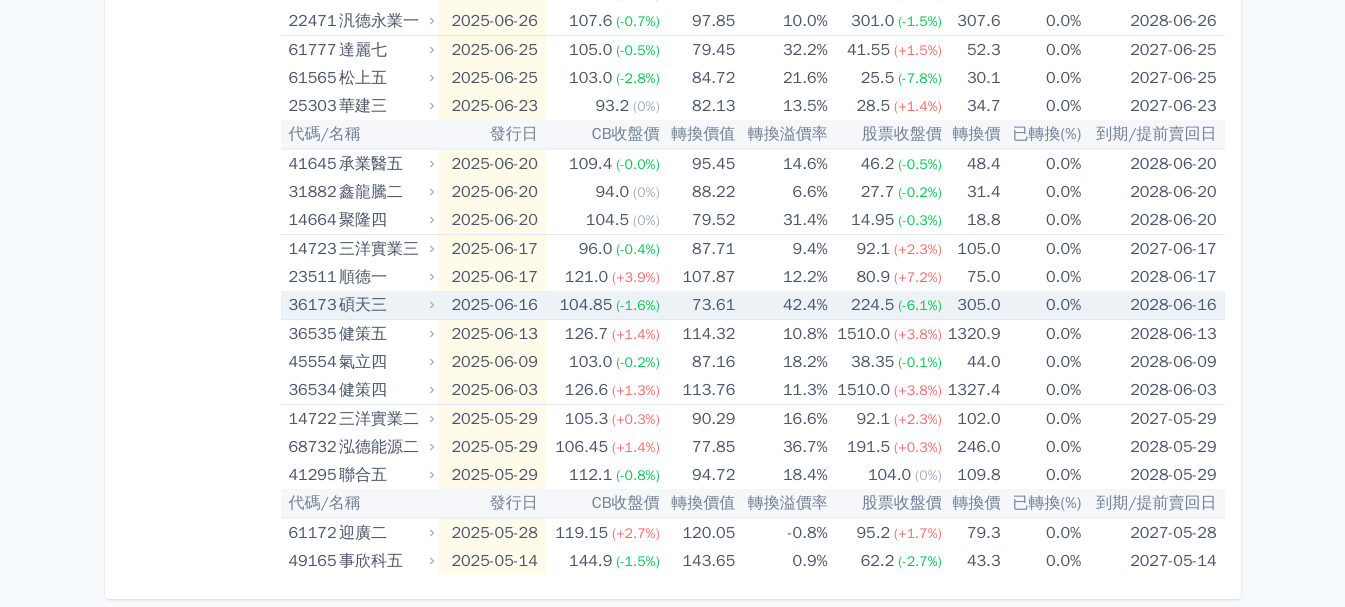 click on "碩天三" at bounding box center (384, 305) 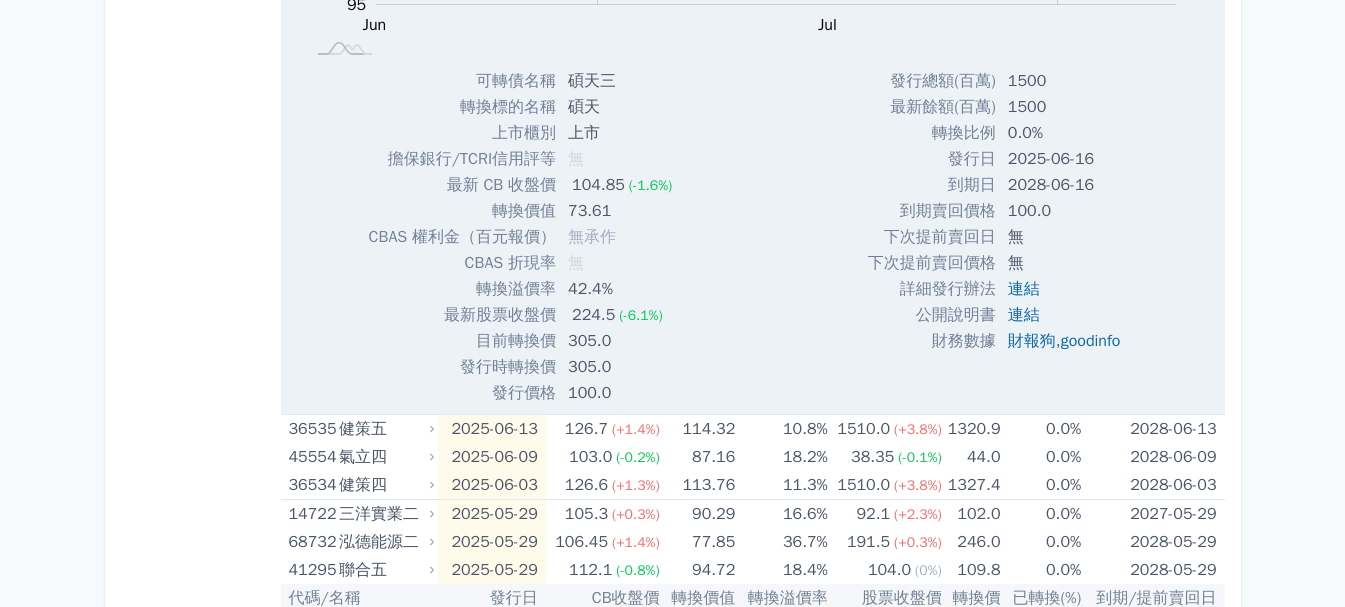 scroll, scrollTop: 1400, scrollLeft: 0, axis: vertical 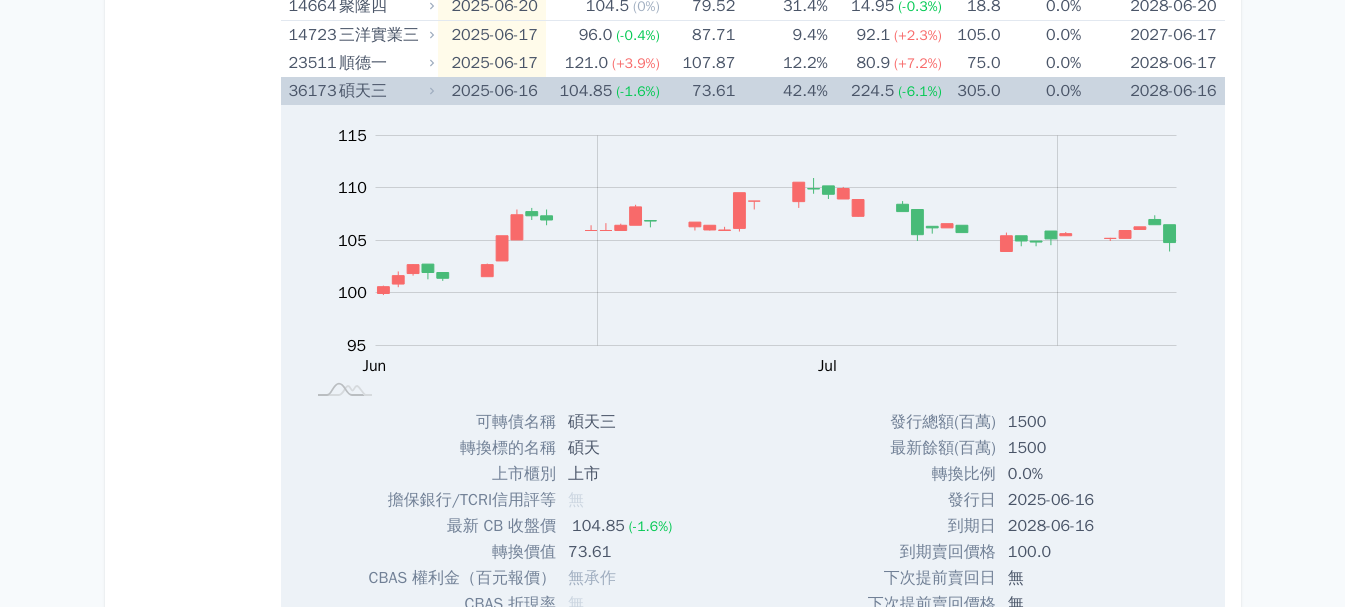 click on "碩天三" at bounding box center [384, 91] 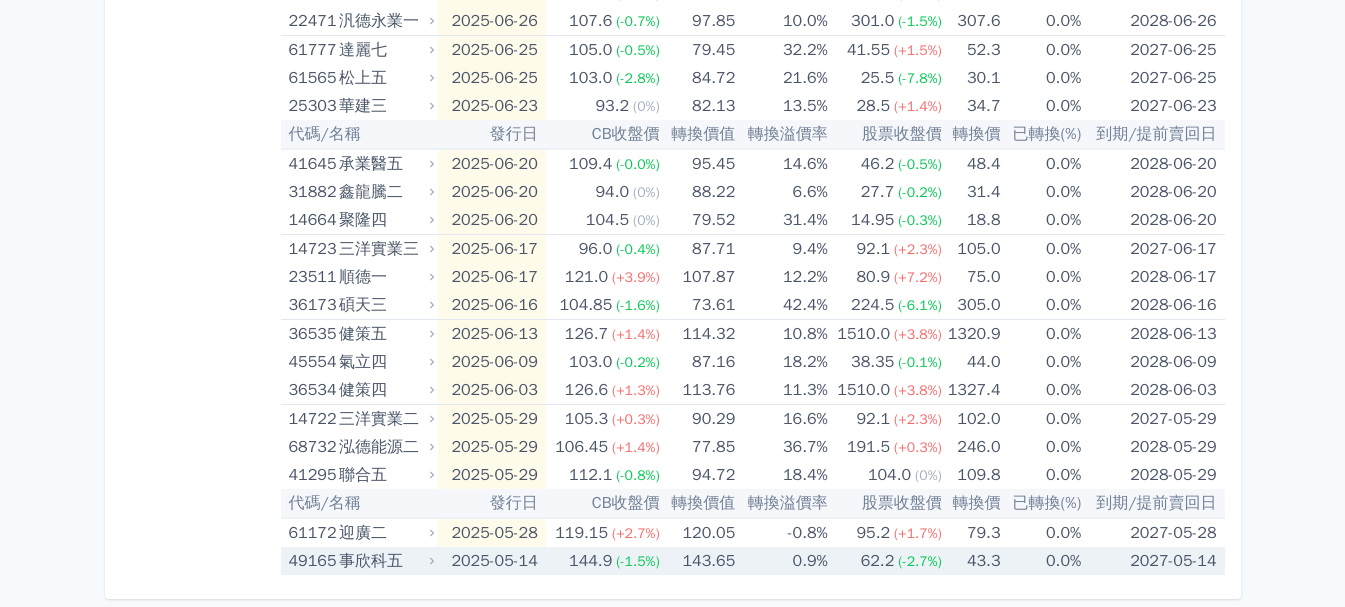 click on "事欣科五" at bounding box center [384, 561] 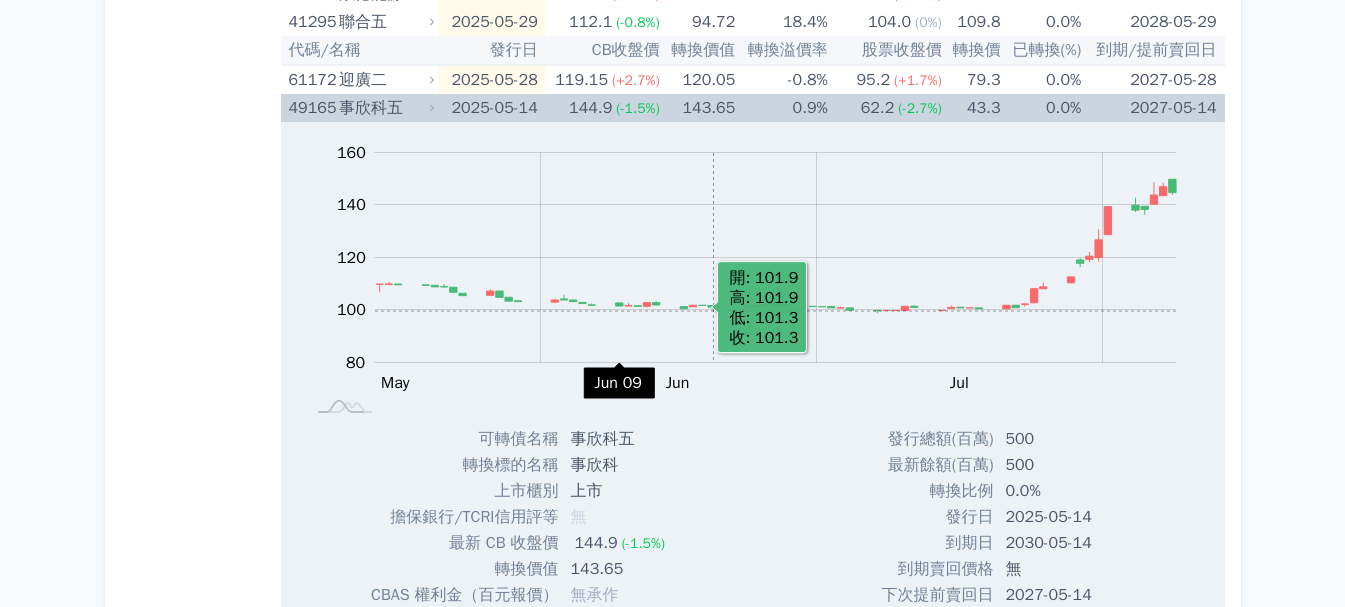 scroll, scrollTop: 1336, scrollLeft: 0, axis: vertical 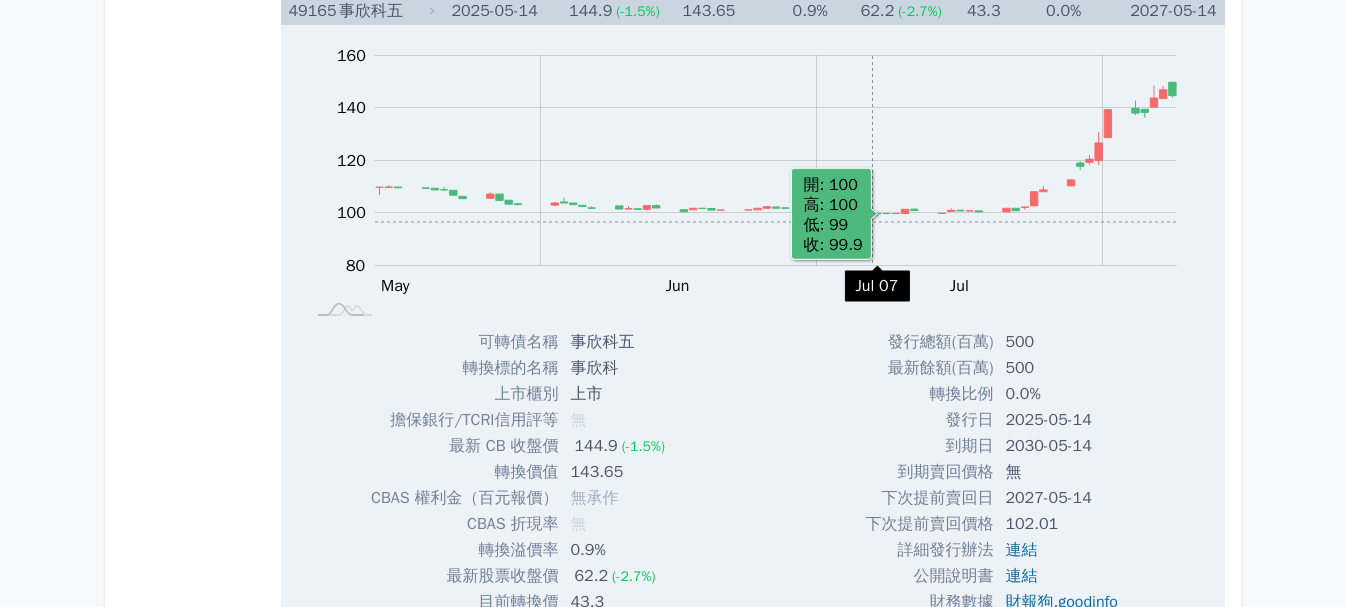 click 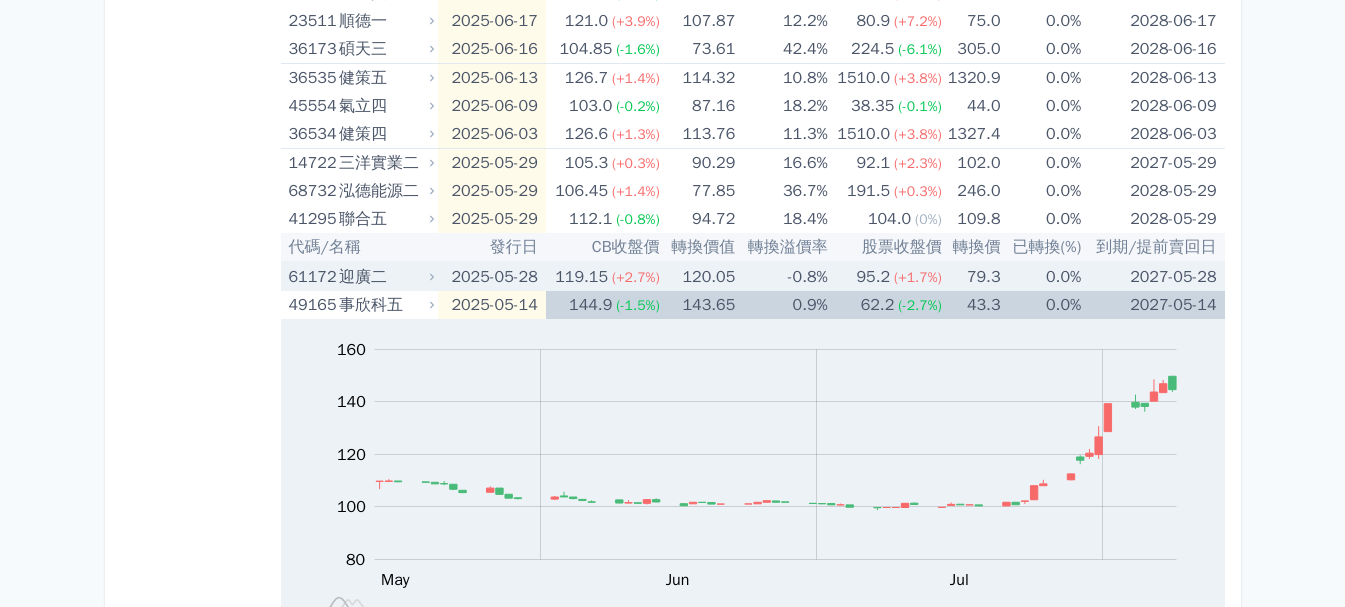 scroll, scrollTop: 1036, scrollLeft: 0, axis: vertical 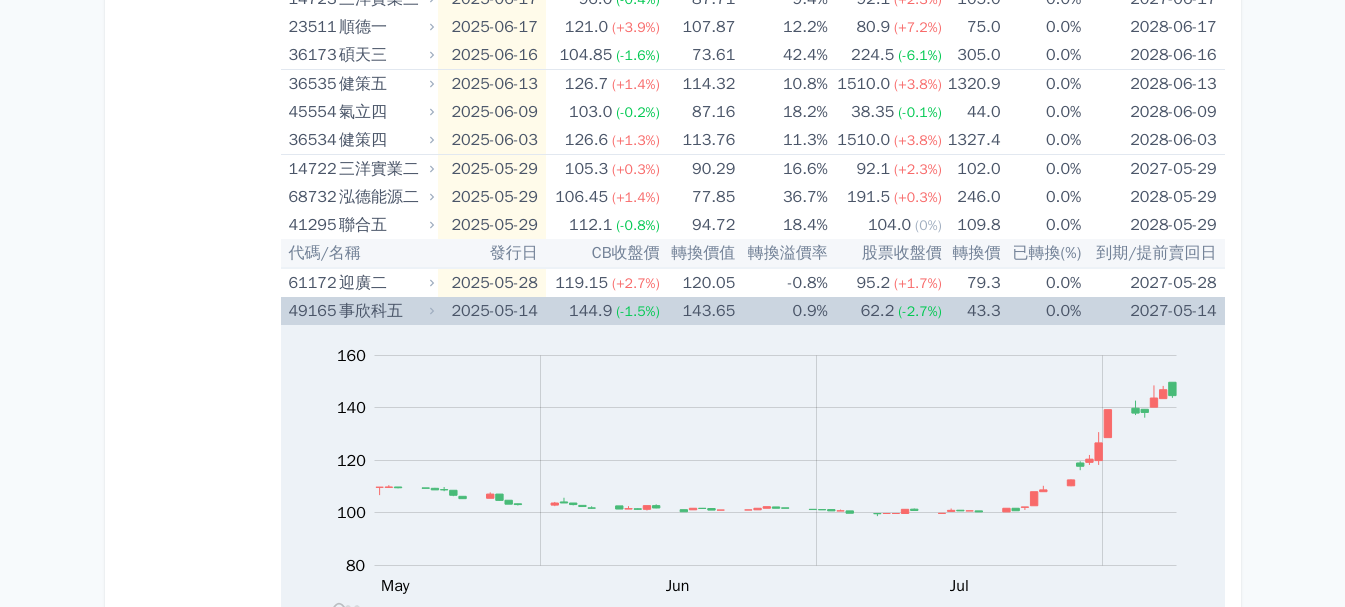 click on "事欣科五" at bounding box center (384, 311) 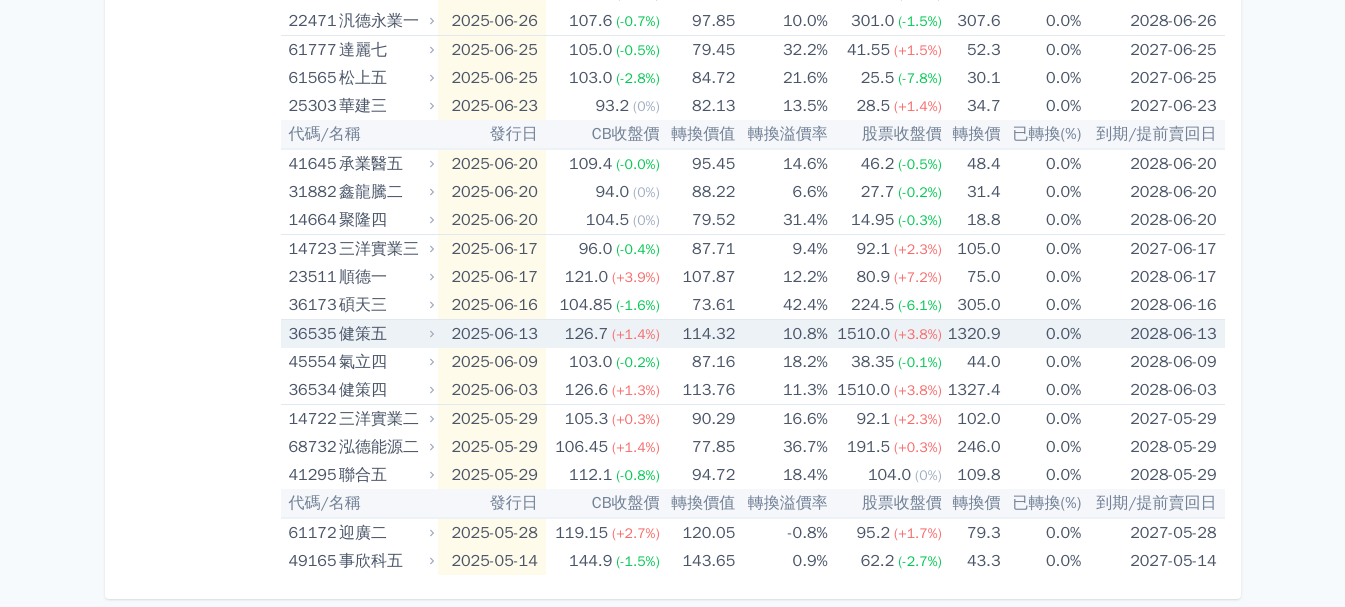 click on "健策五" at bounding box center [384, 334] 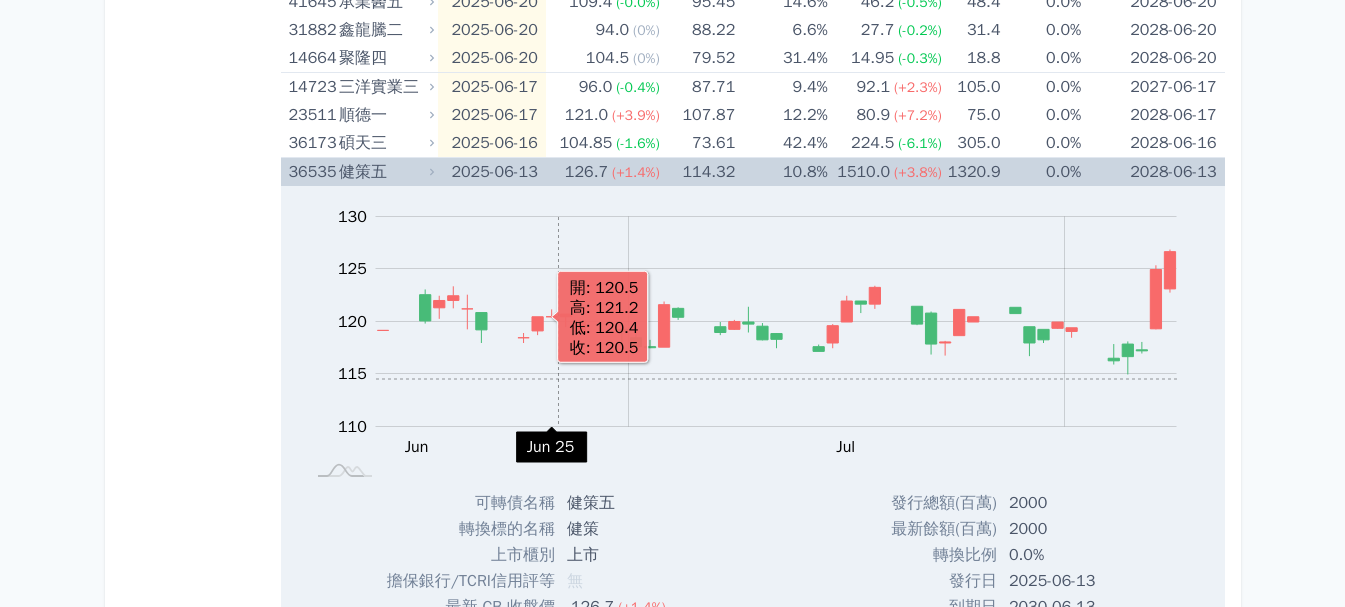 scroll, scrollTop: 936, scrollLeft: 0, axis: vertical 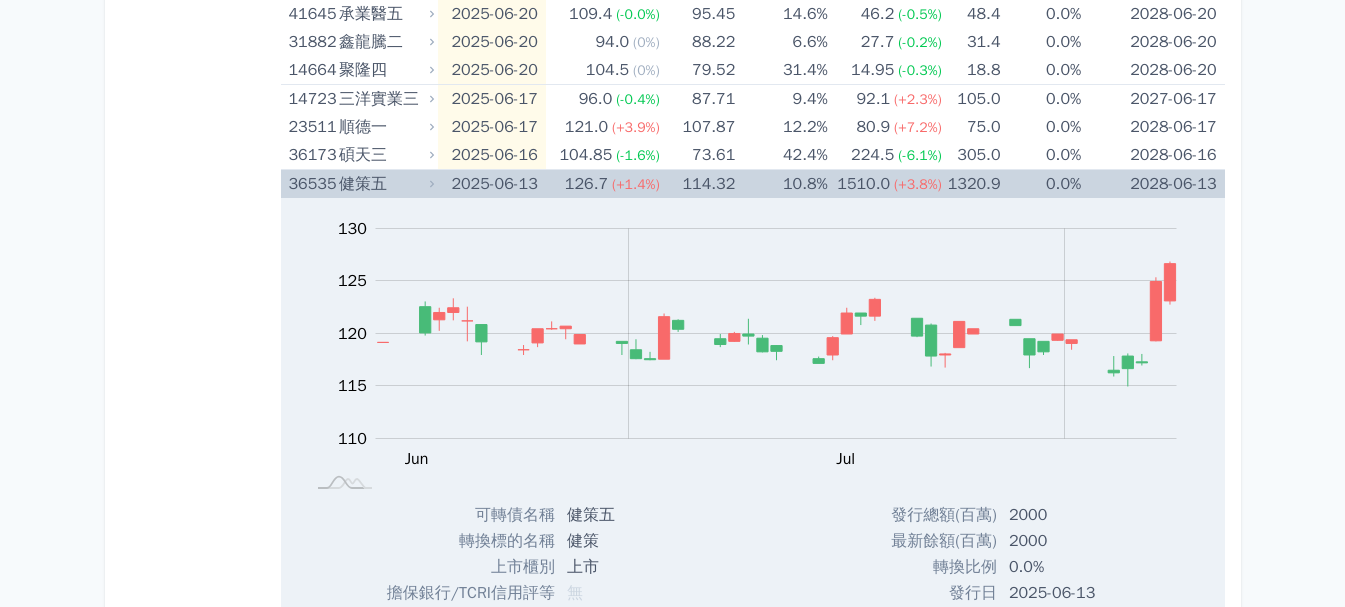 click on "健策五" at bounding box center (384, 184) 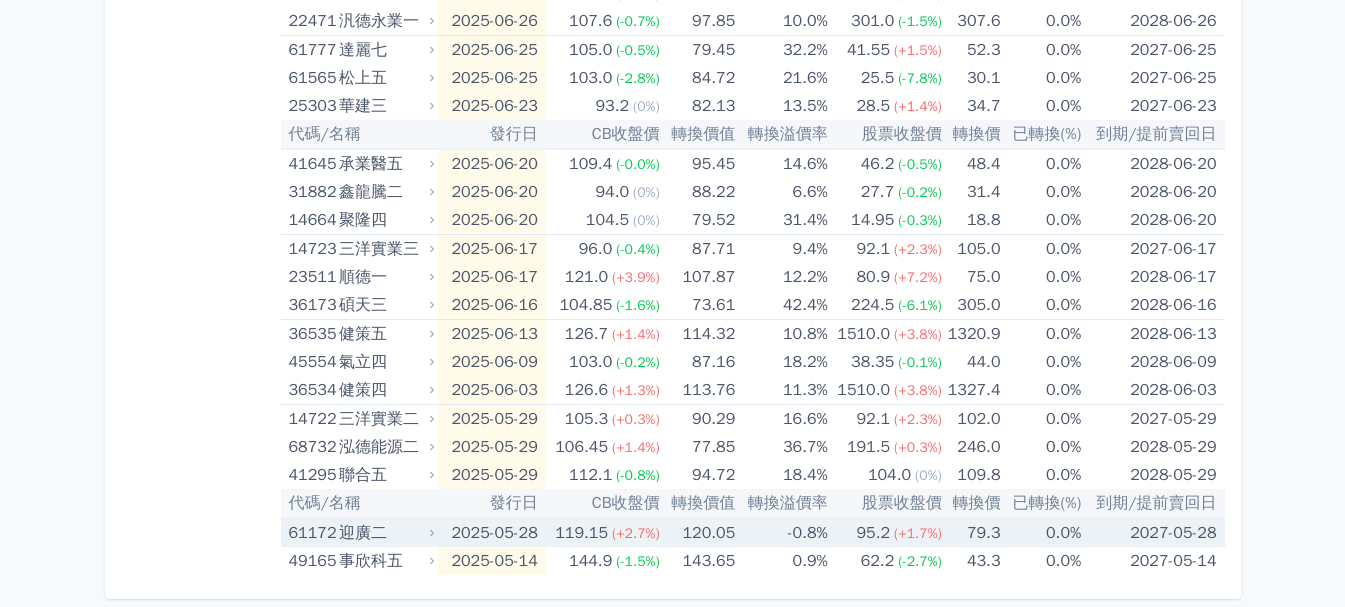 click on "迎廣二" at bounding box center (384, 533) 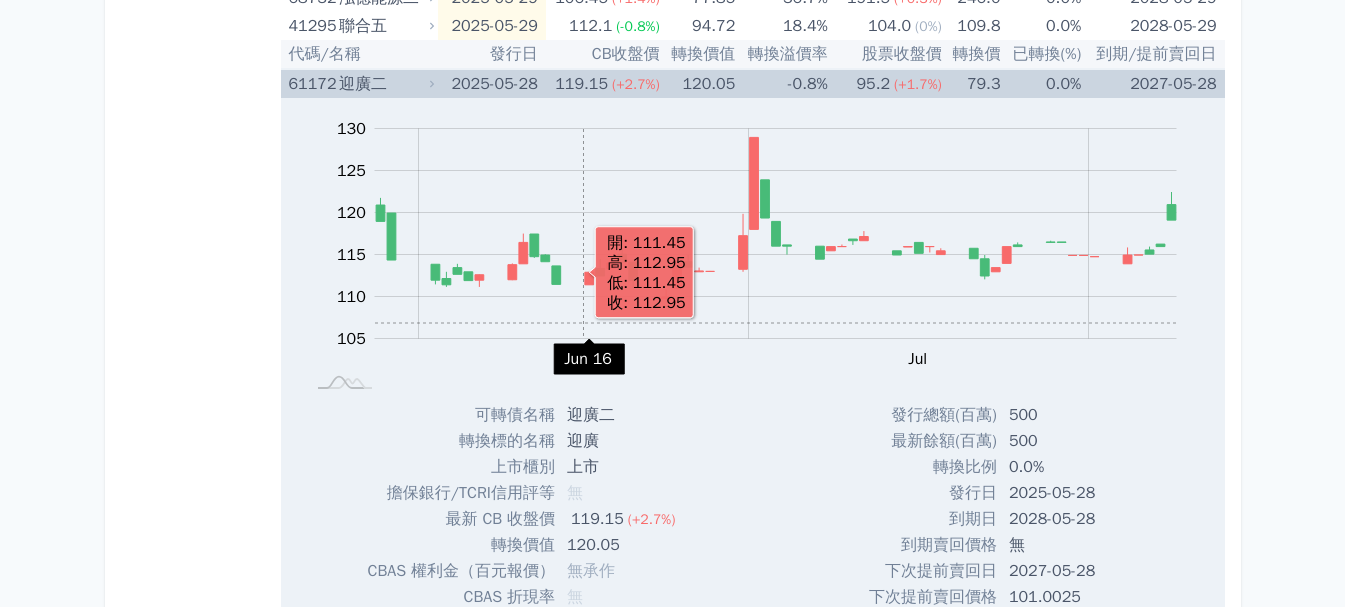 scroll, scrollTop: 1236, scrollLeft: 0, axis: vertical 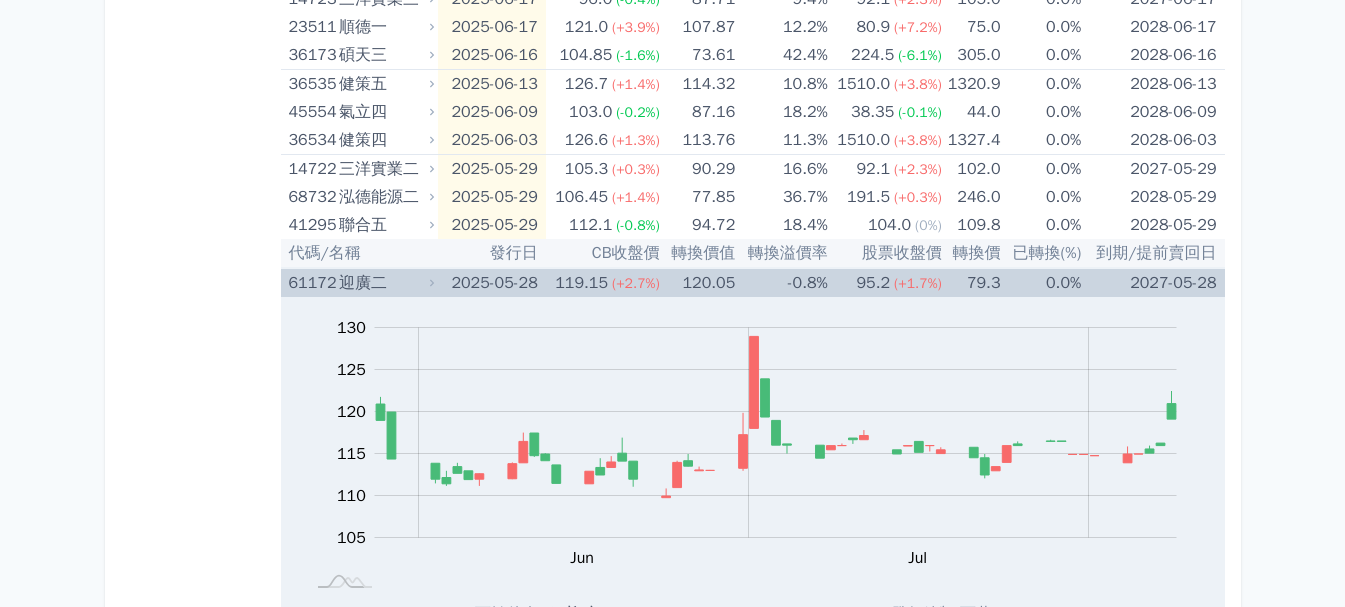 click on "迎廣二" at bounding box center [384, 283] 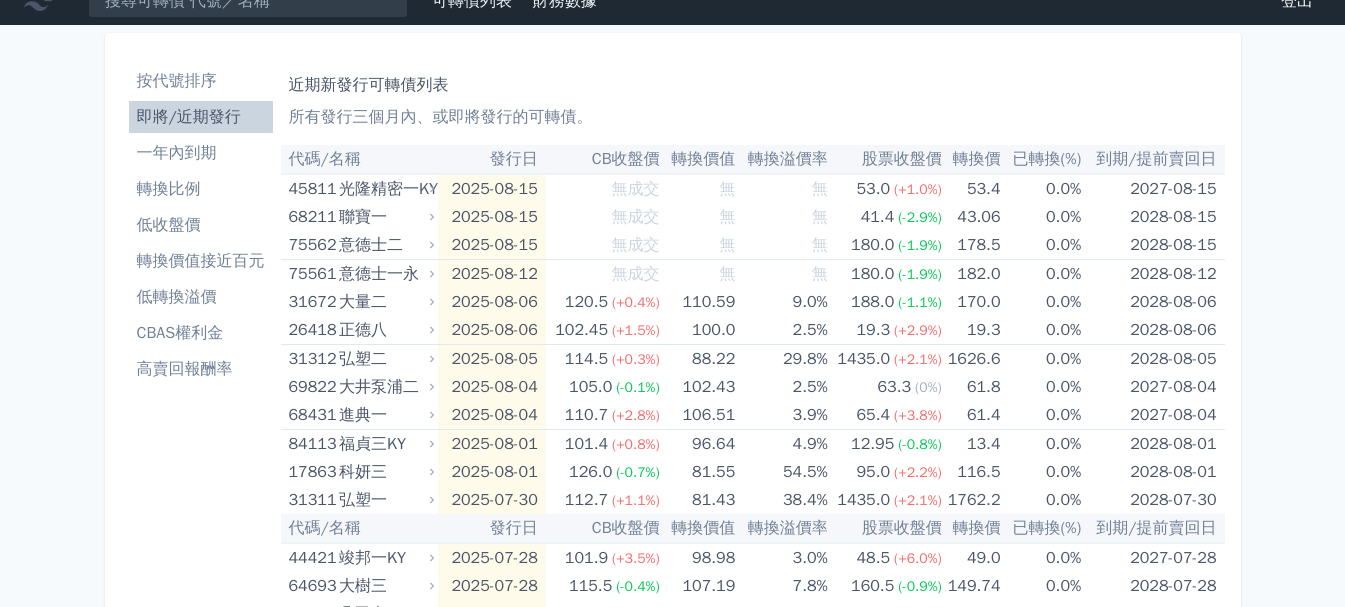 scroll, scrollTop: 0, scrollLeft: 0, axis: both 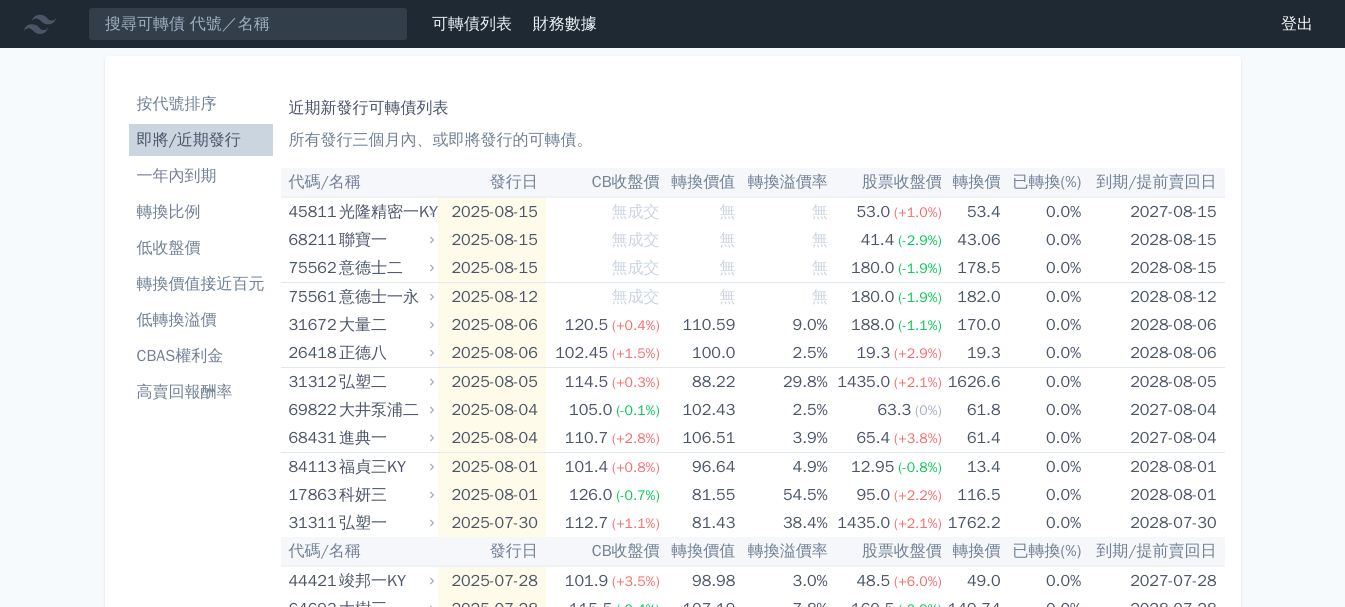 click on "一年內到期" at bounding box center [201, 176] 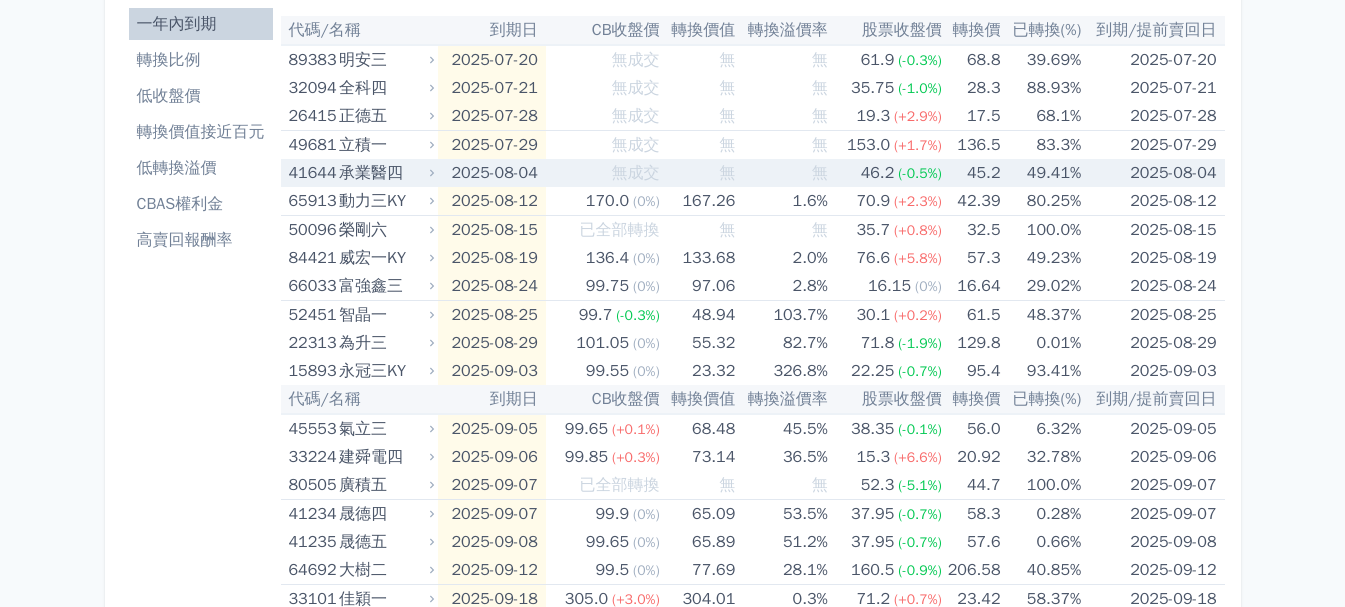 scroll, scrollTop: 200, scrollLeft: 0, axis: vertical 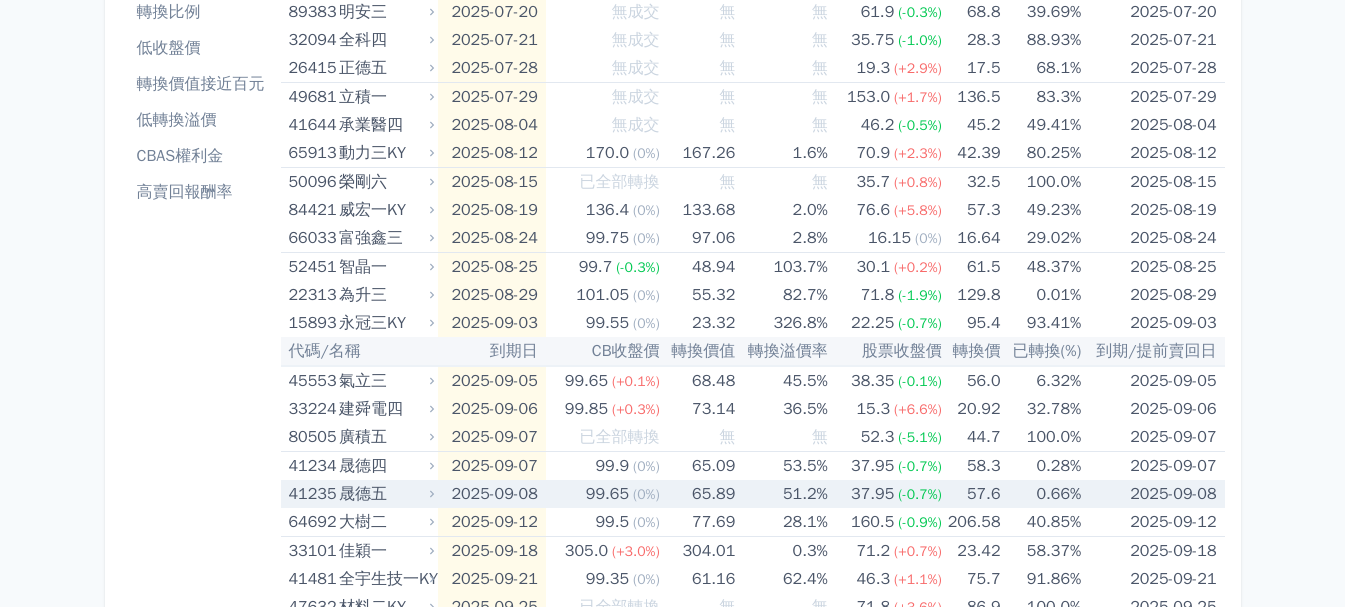 click 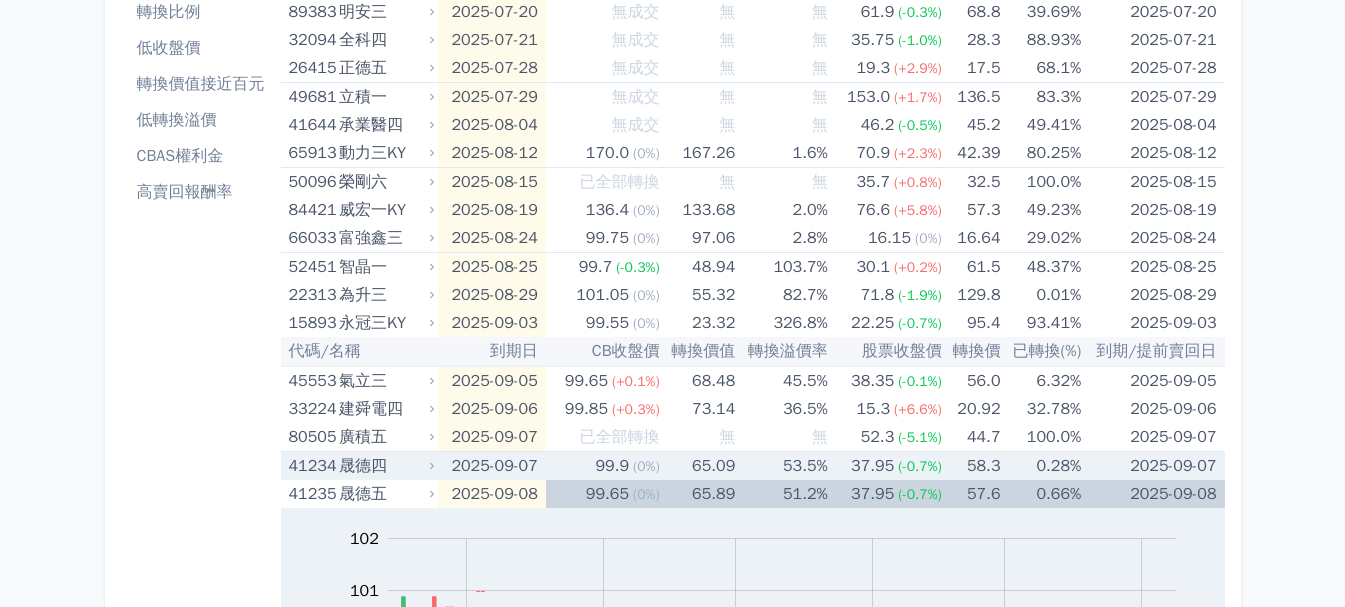 click on "晟德四" at bounding box center (384, 466) 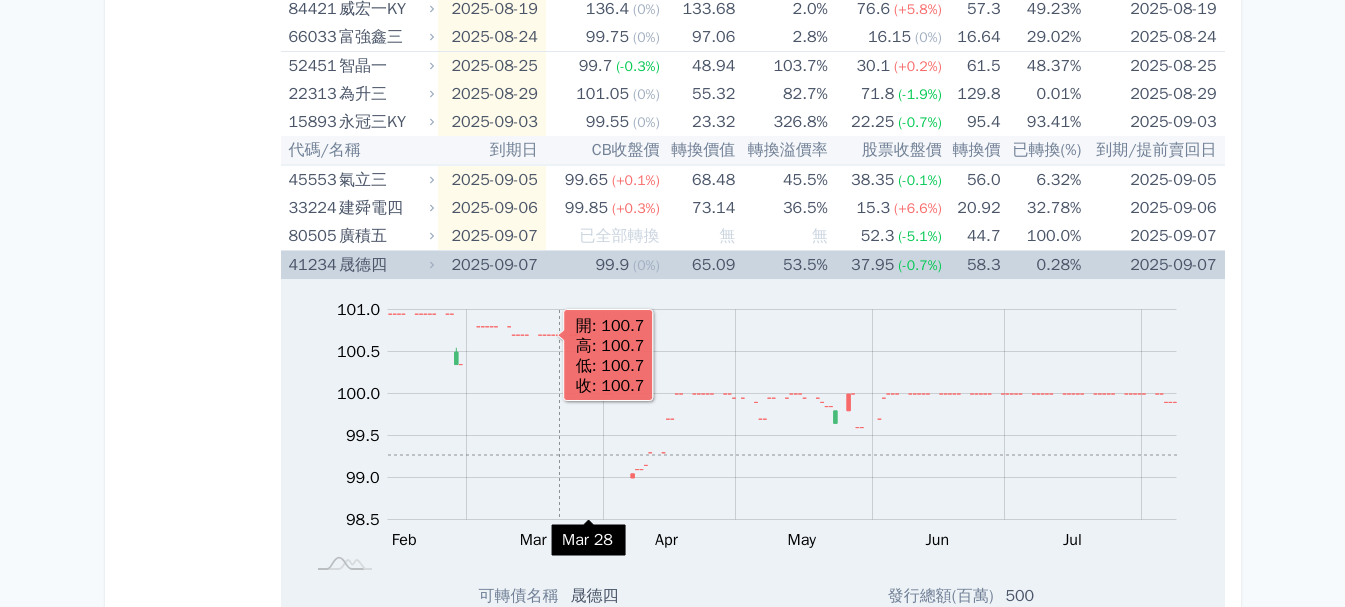 scroll, scrollTop: 400, scrollLeft: 0, axis: vertical 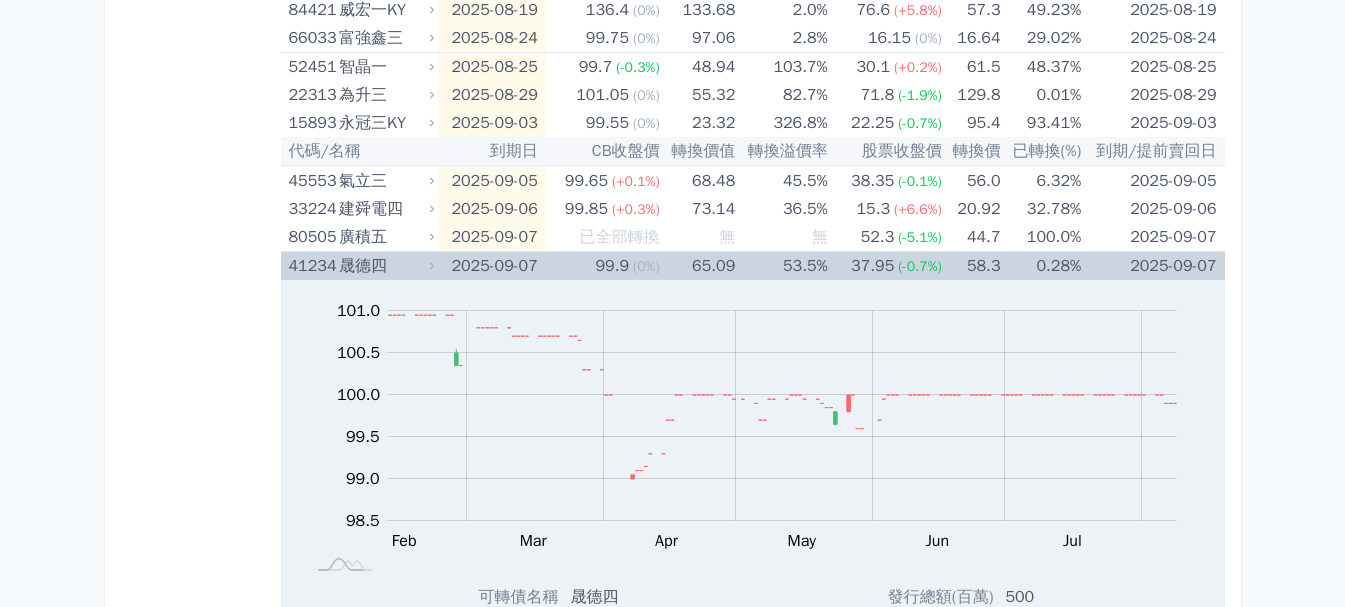 click on "晟德四" at bounding box center (384, 266) 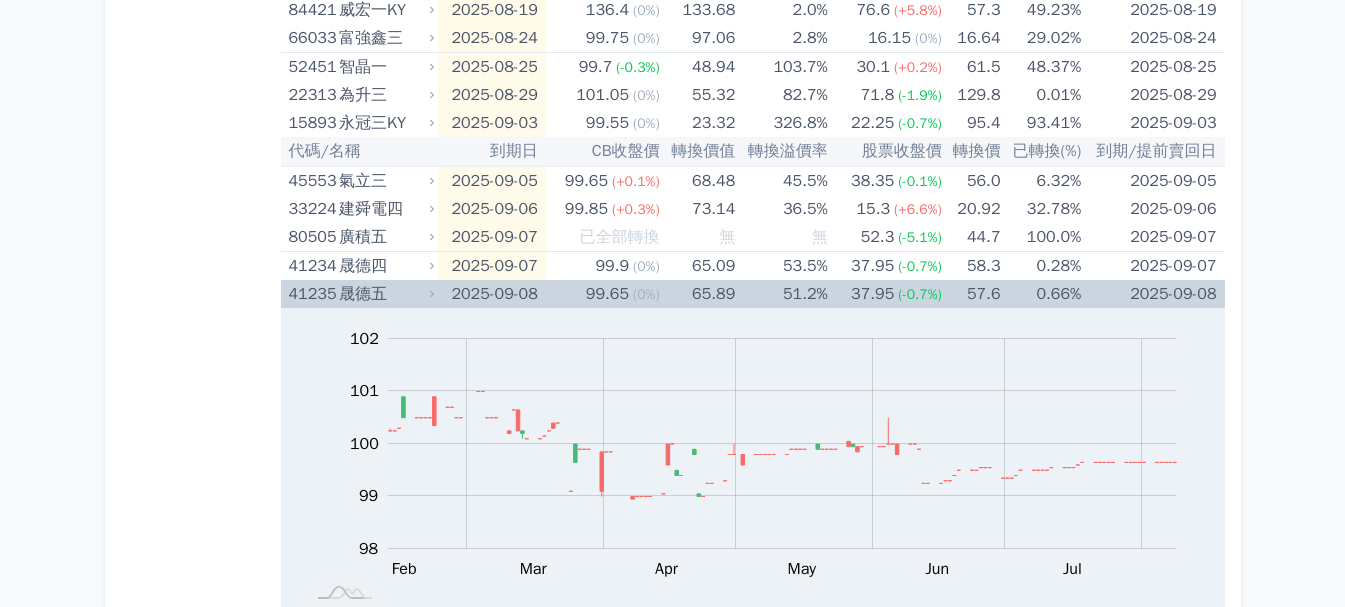 click on "晟德五" at bounding box center [384, 294] 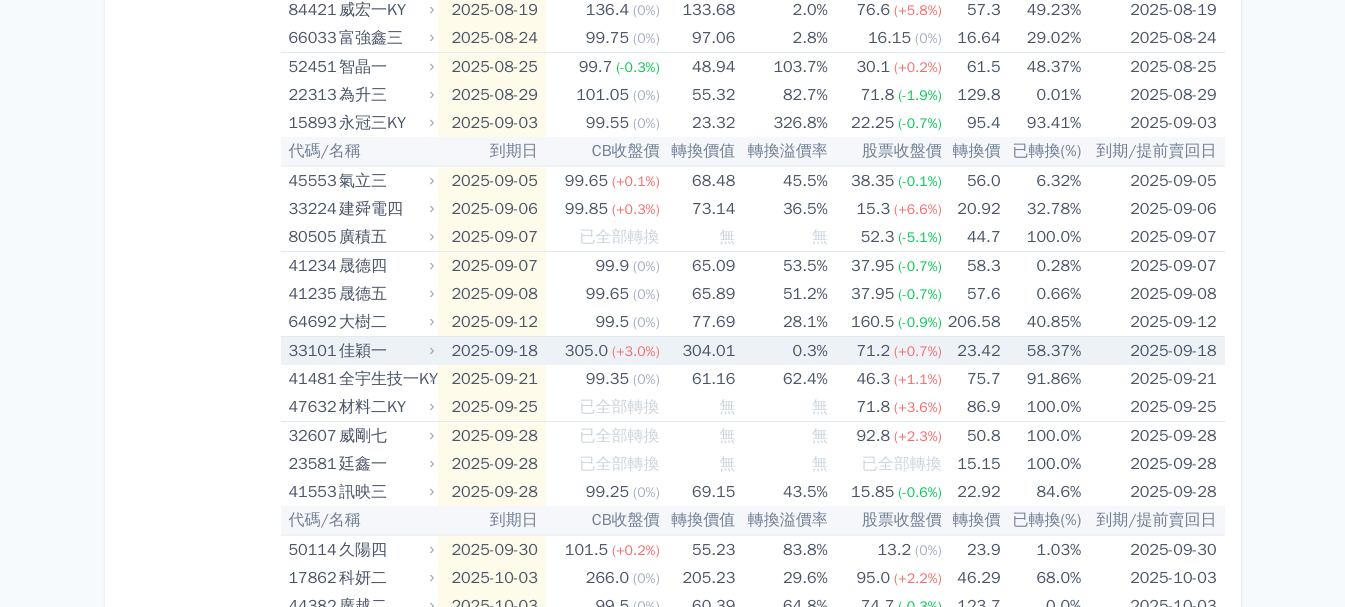 click on "2025-09-18" at bounding box center [492, 351] 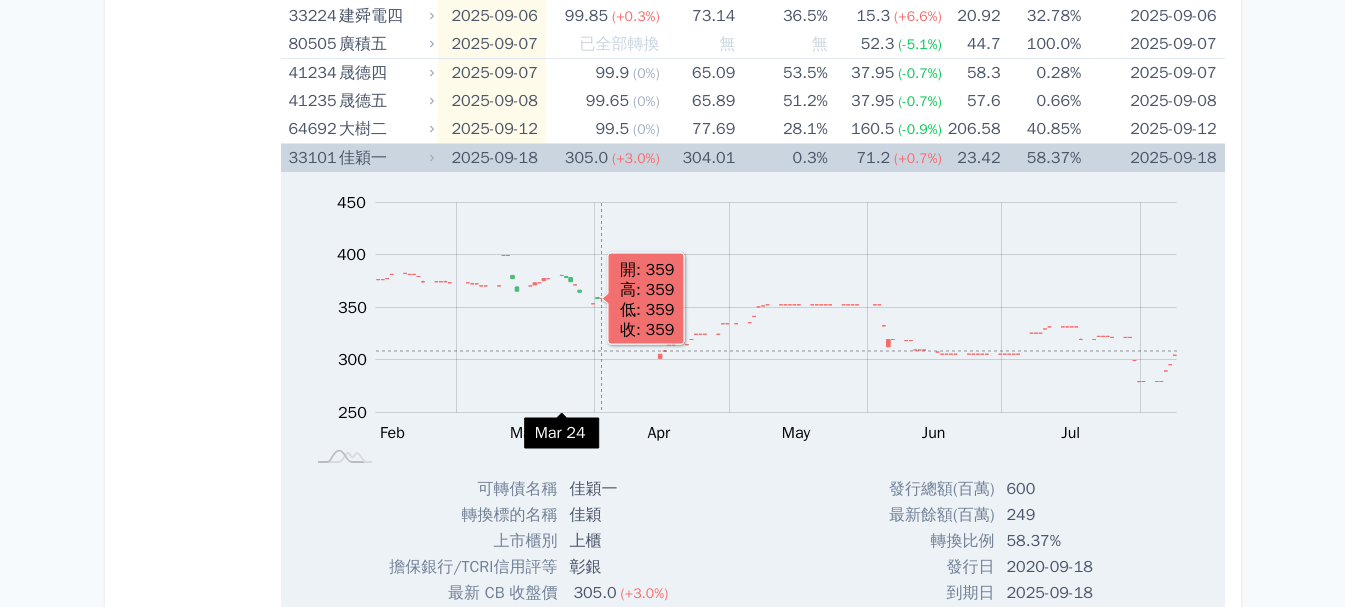 scroll, scrollTop: 600, scrollLeft: 0, axis: vertical 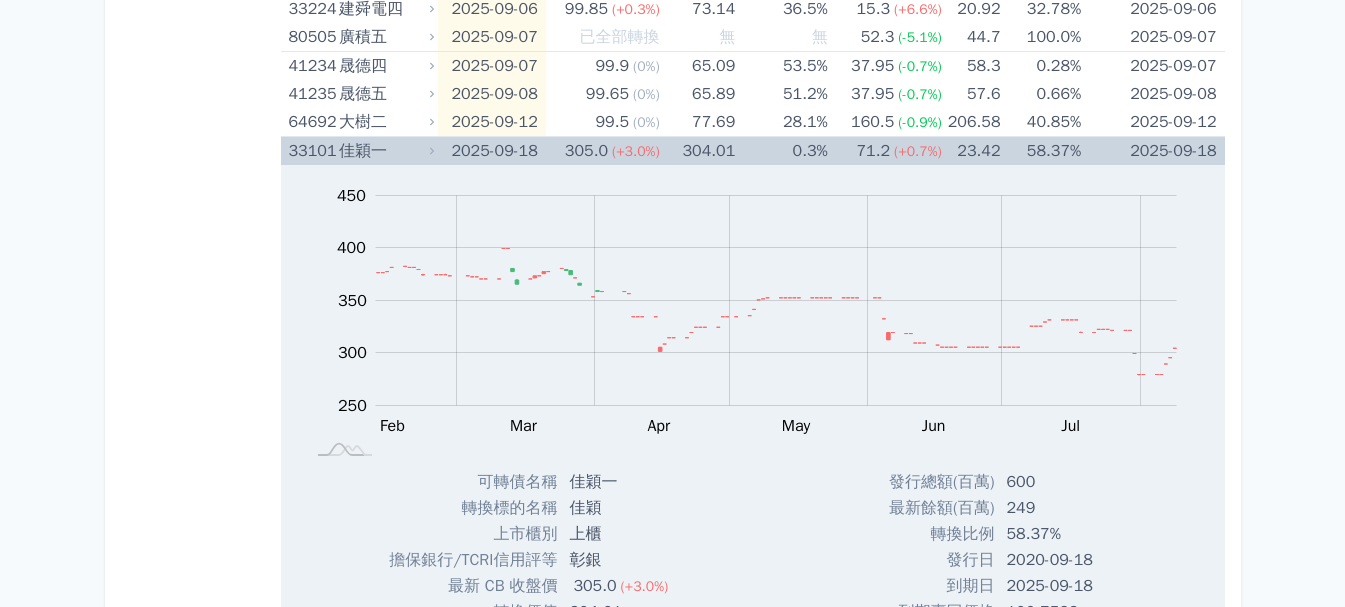 click on "佳穎一" at bounding box center (384, 151) 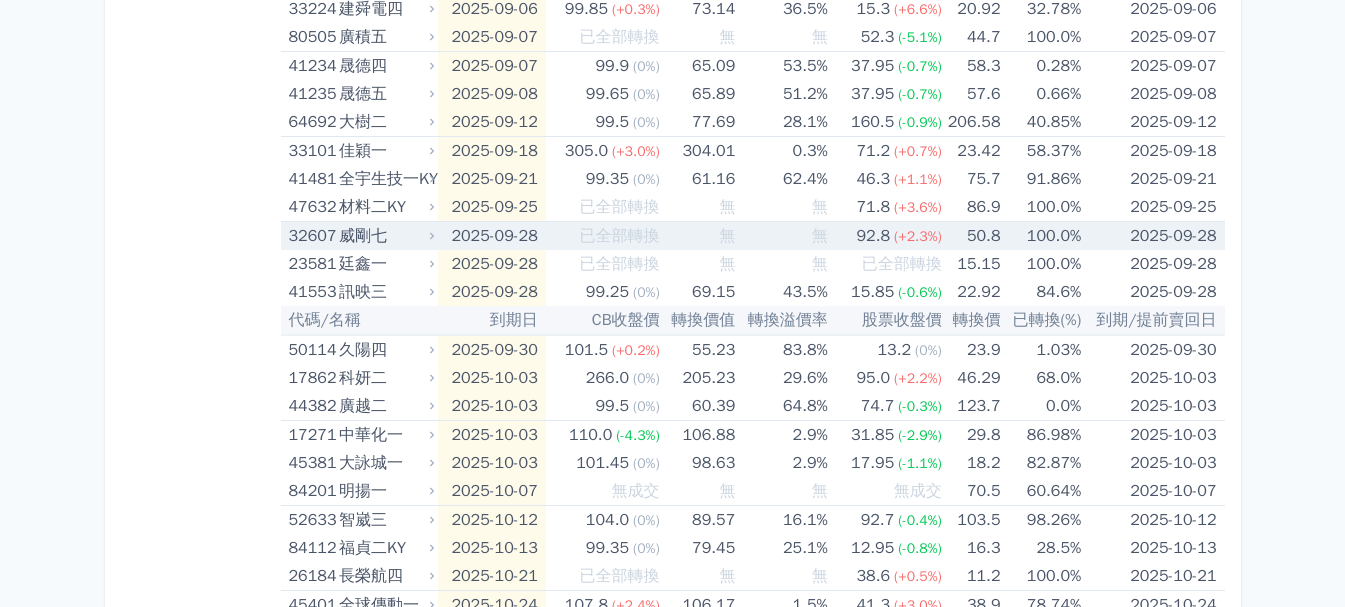 click on "威剛七" at bounding box center [384, 236] 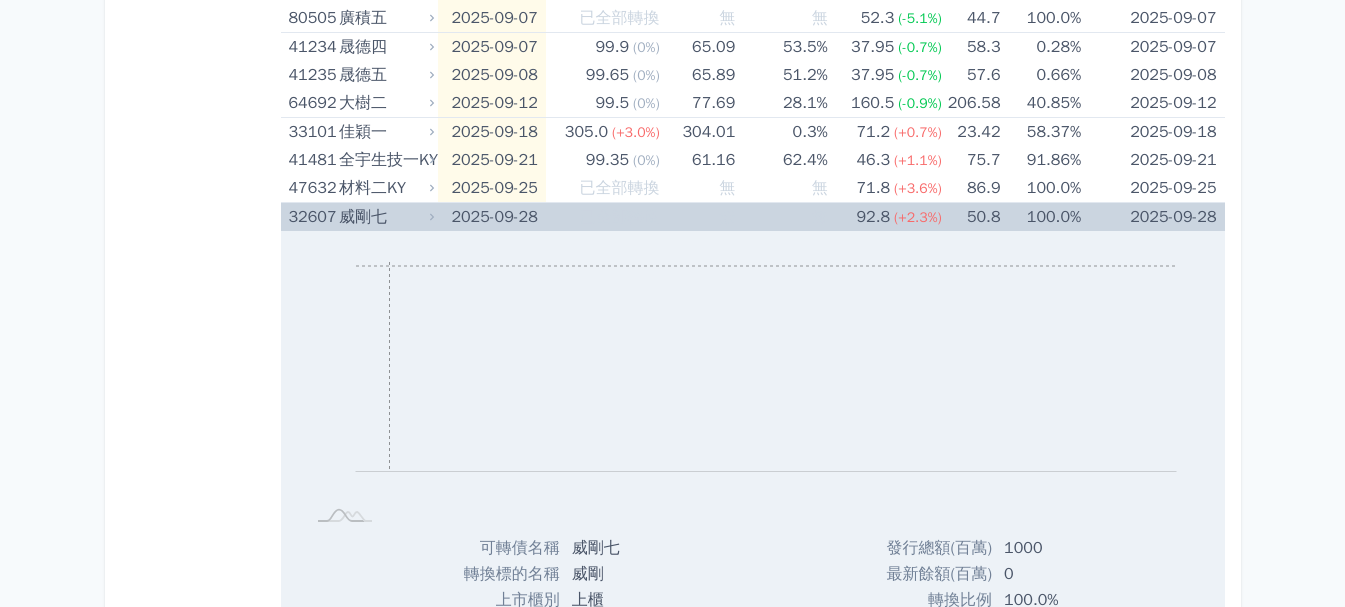 scroll, scrollTop: 600, scrollLeft: 0, axis: vertical 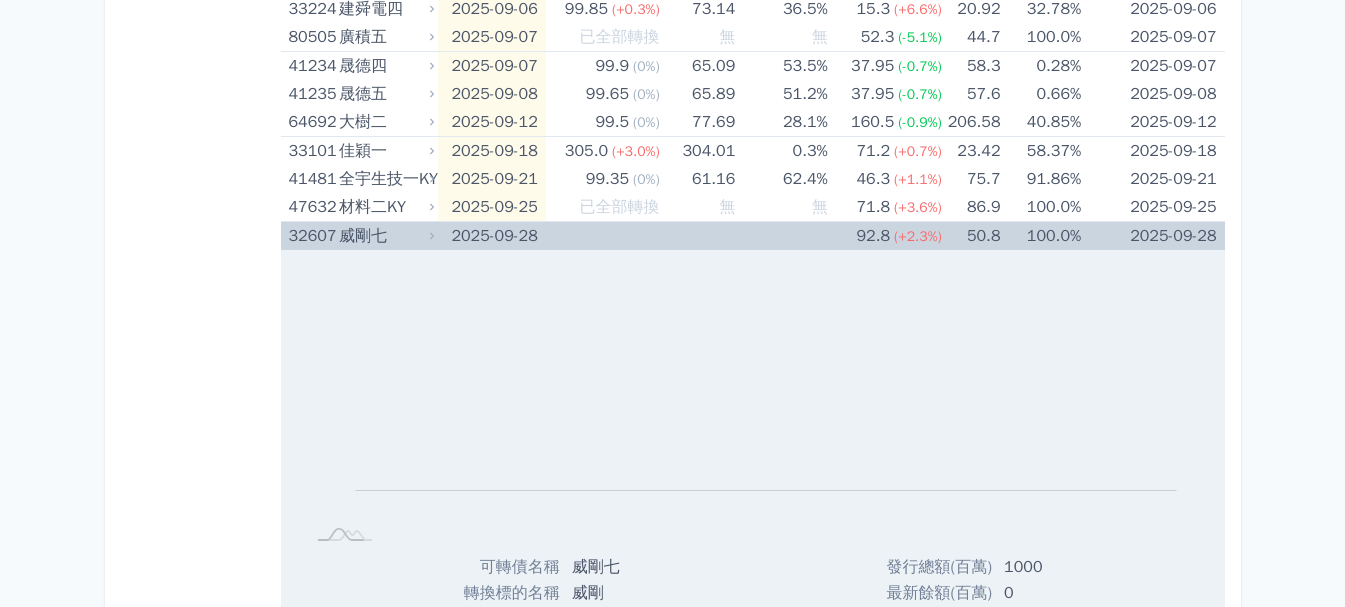 click on "威剛七" at bounding box center (384, 236) 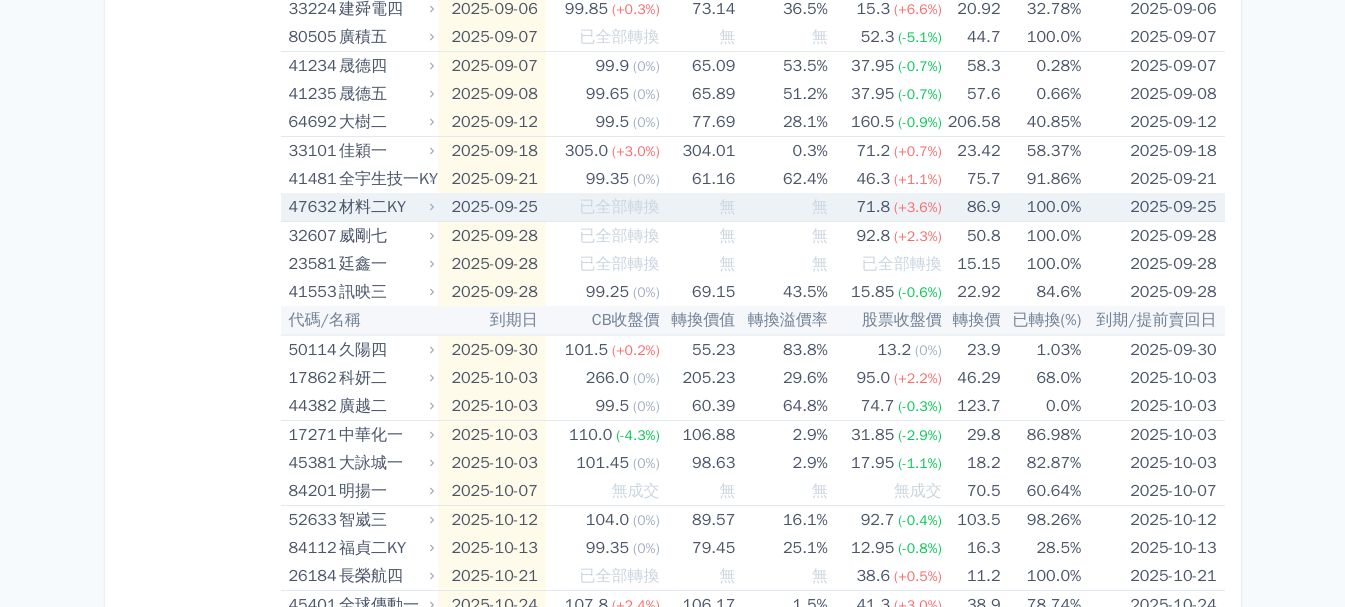 click on "材料二KY" at bounding box center [384, 207] 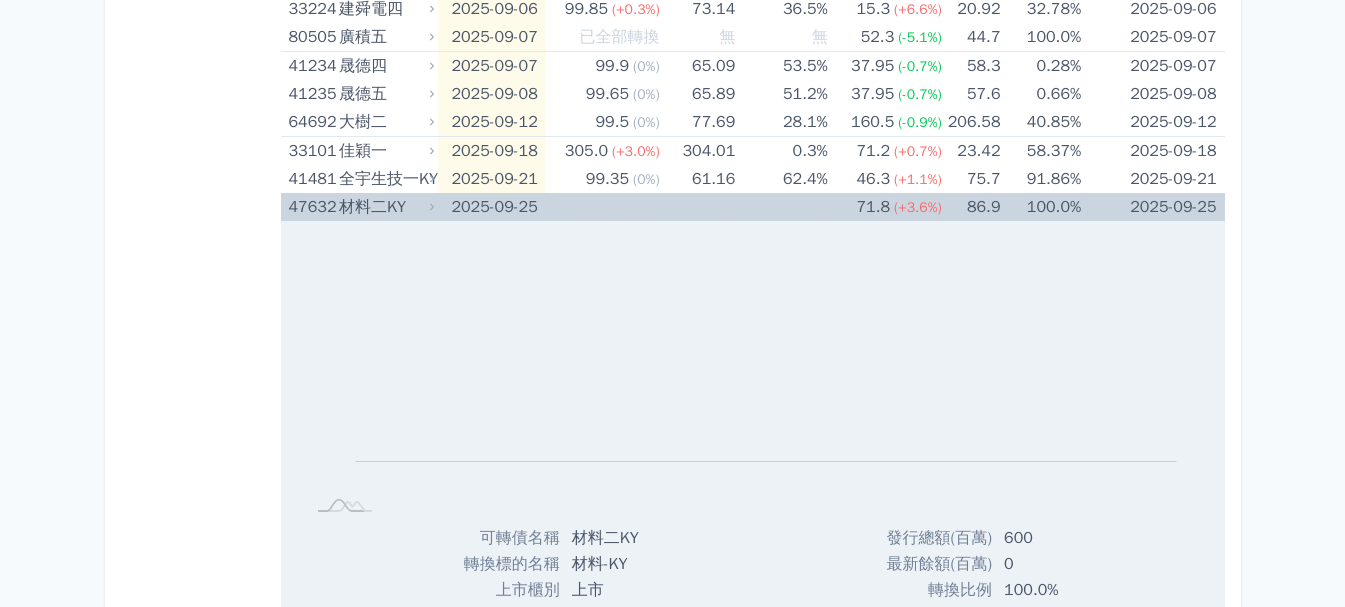 click on "材料二KY" at bounding box center (384, 207) 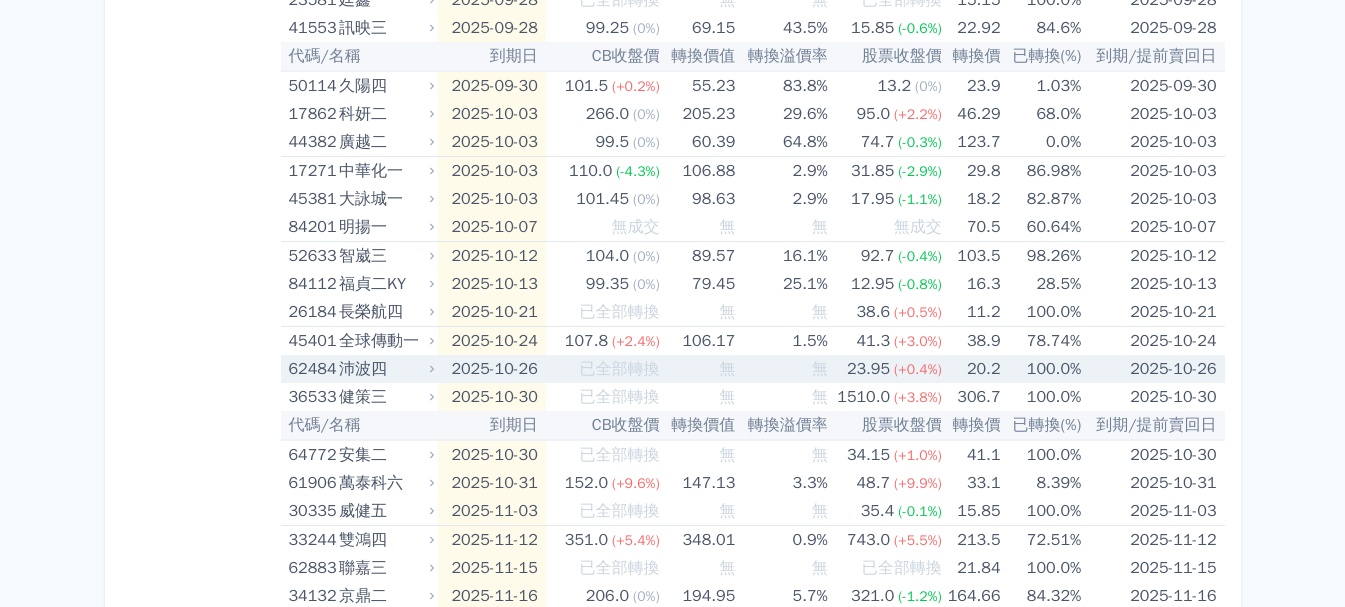 scroll, scrollTop: 900, scrollLeft: 0, axis: vertical 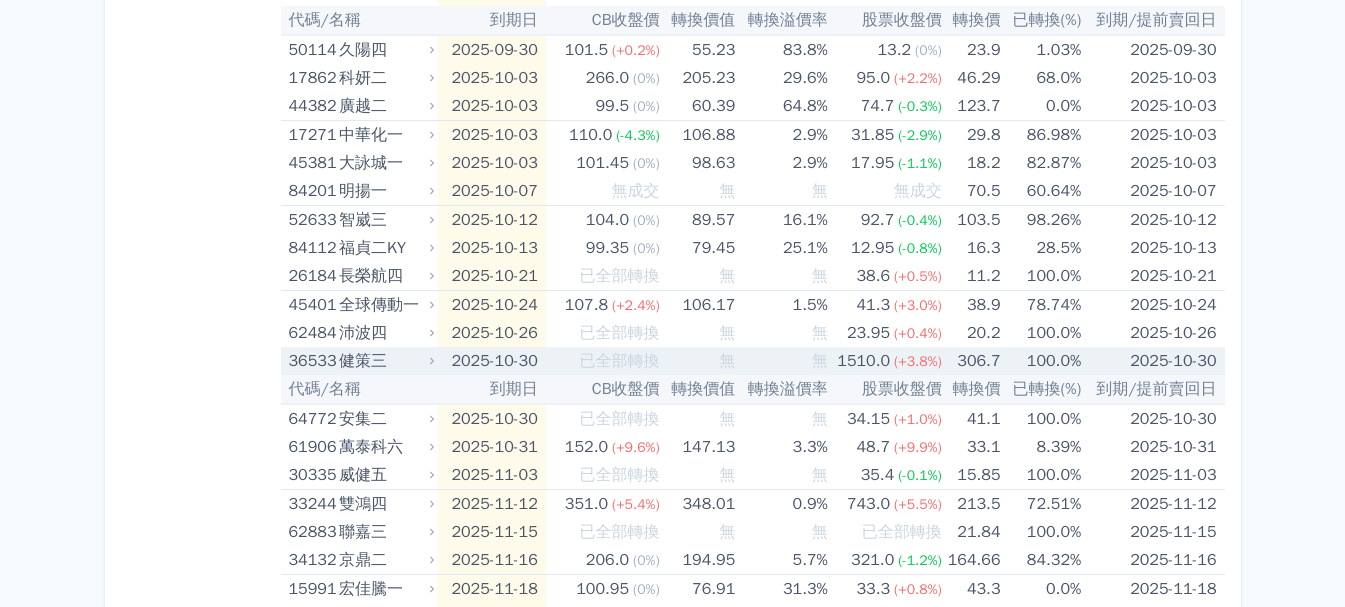 click on "2025-10-30" at bounding box center [492, 361] 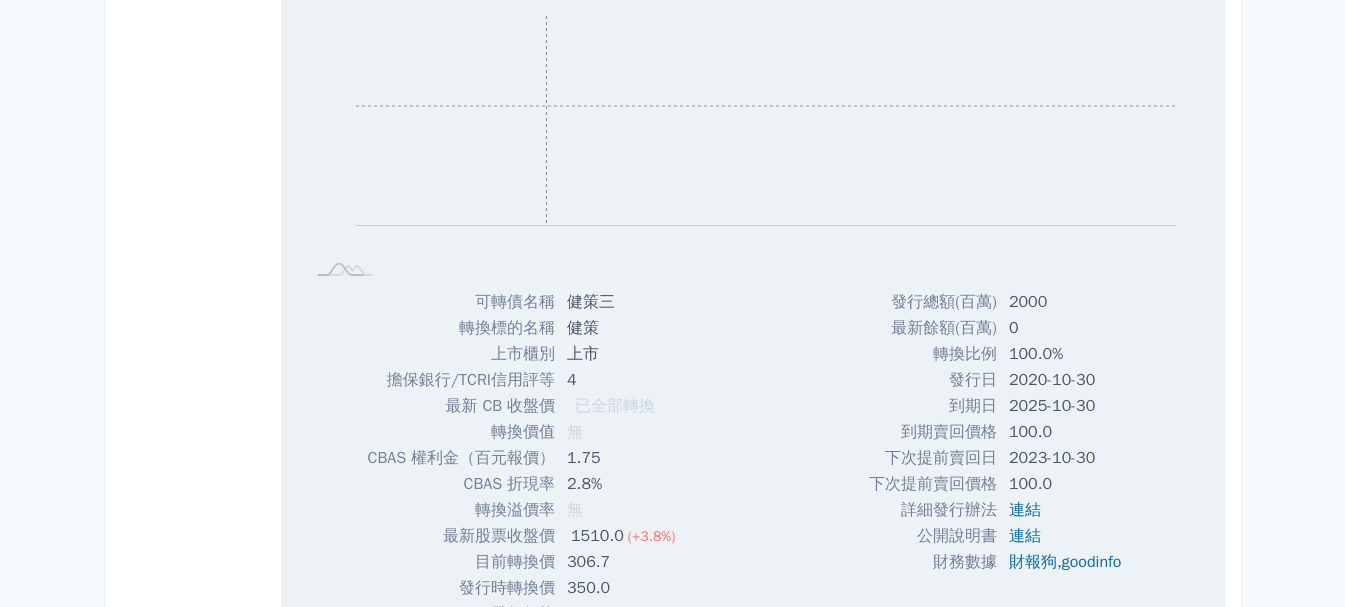 scroll, scrollTop: 1200, scrollLeft: 0, axis: vertical 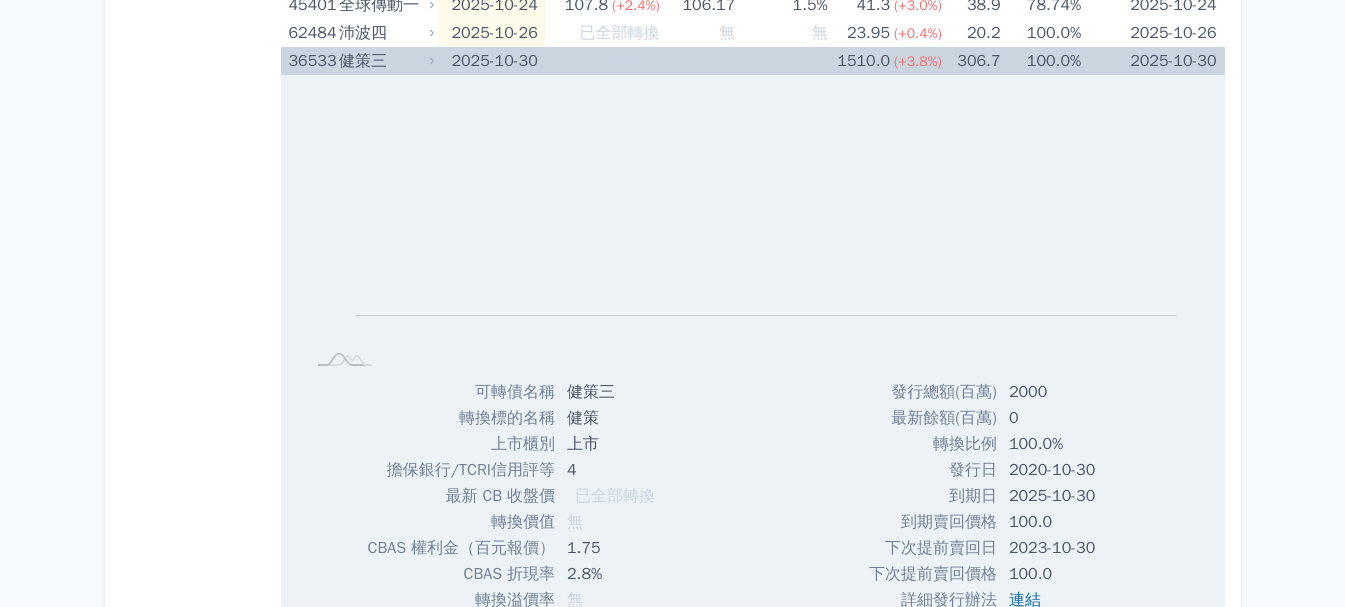 click on "健策三" at bounding box center (384, 61) 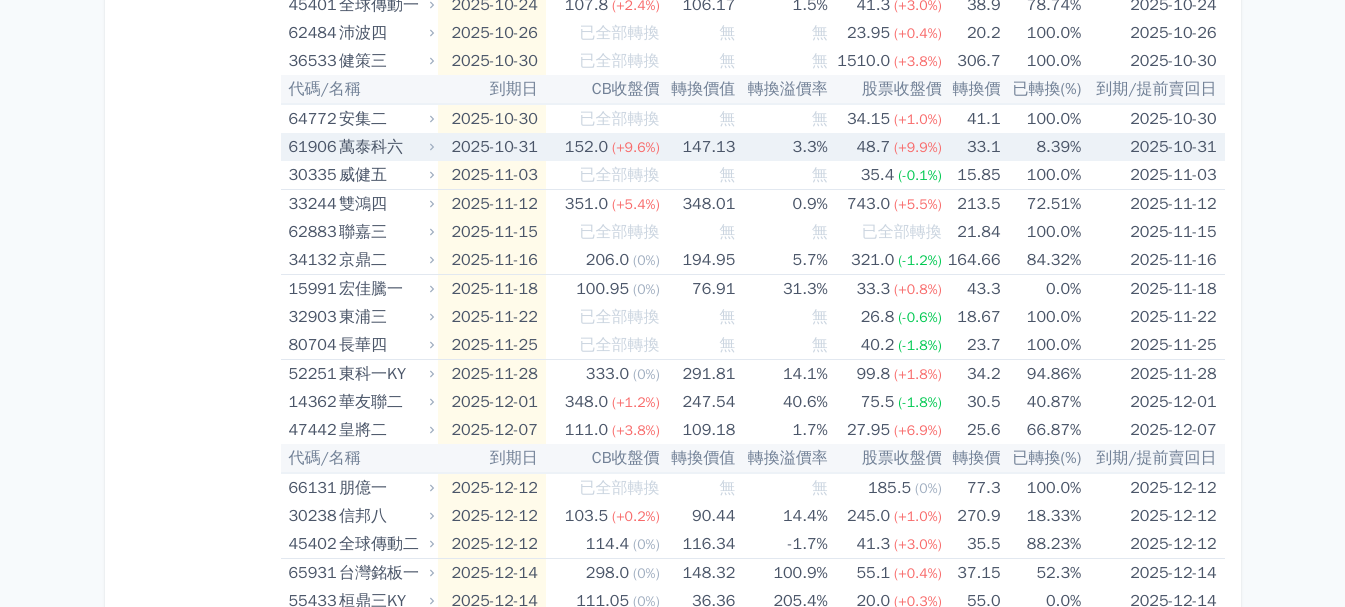 click on "萬泰科六" at bounding box center (384, 147) 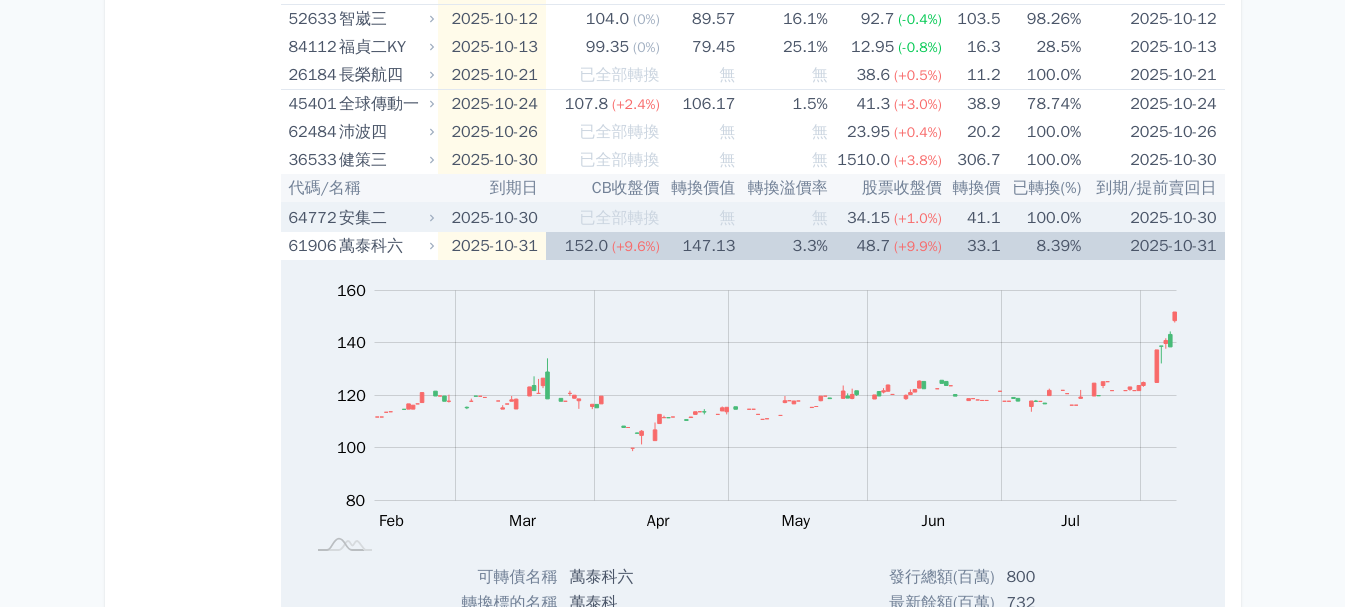 scroll, scrollTop: 1100, scrollLeft: 0, axis: vertical 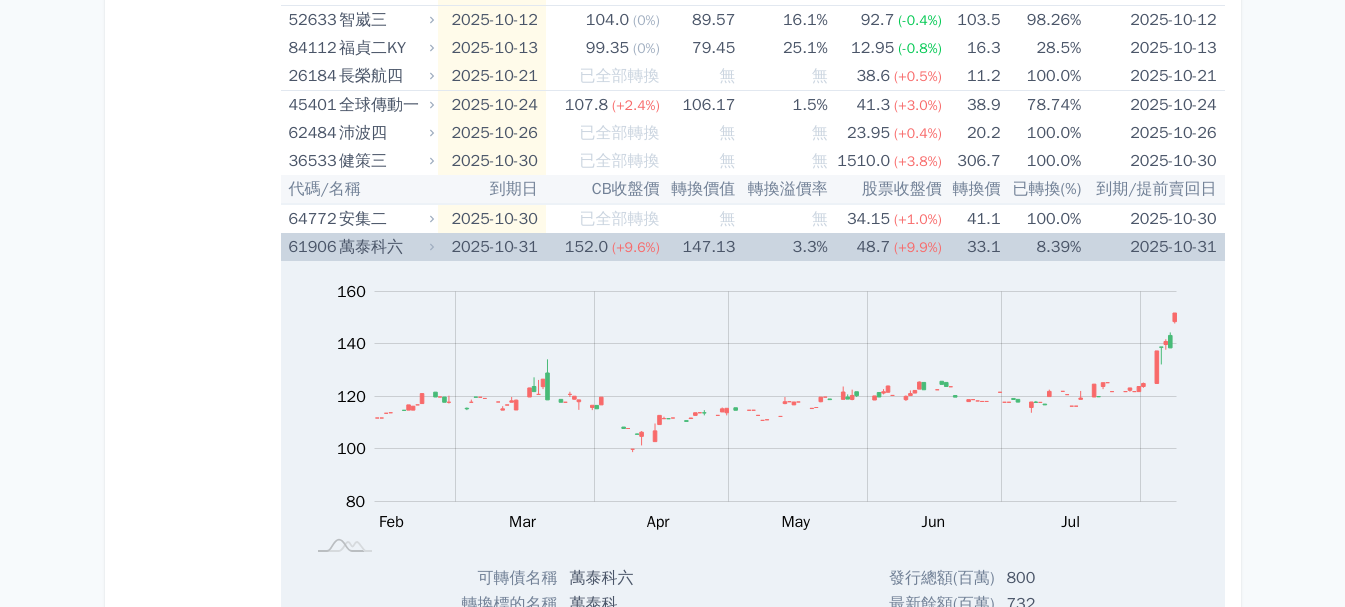 click on "萬泰科六" at bounding box center [384, 247] 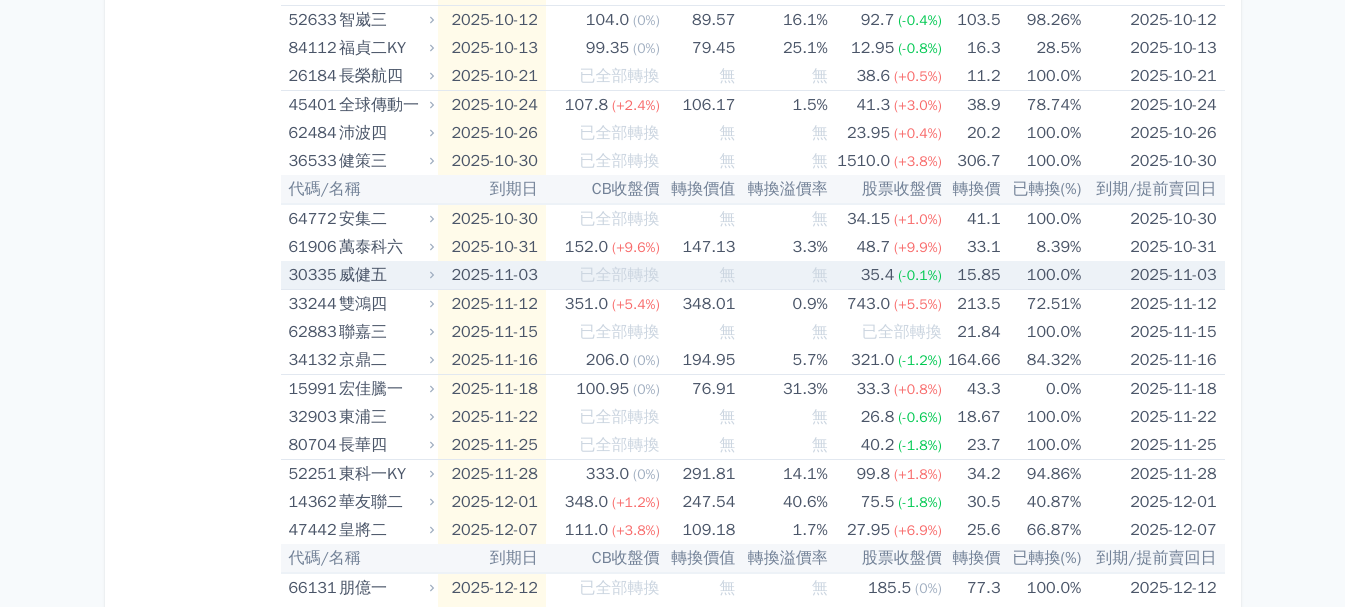 click on "威健五" at bounding box center [384, 275] 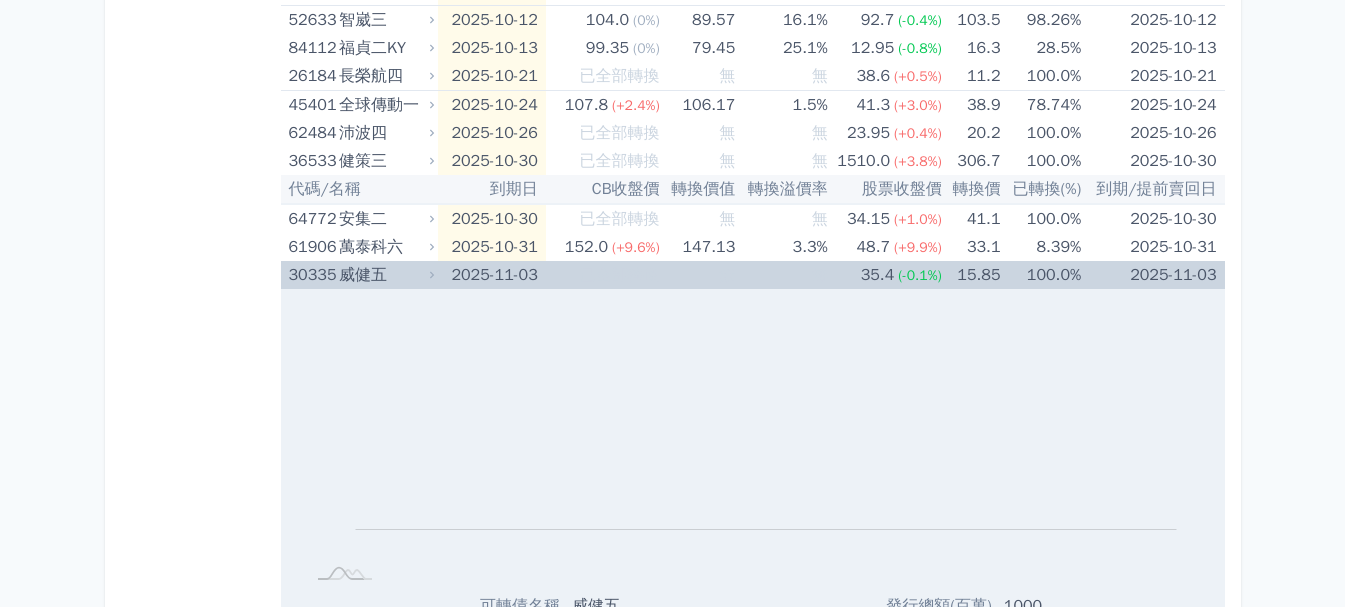 click on "威健五" at bounding box center [384, 275] 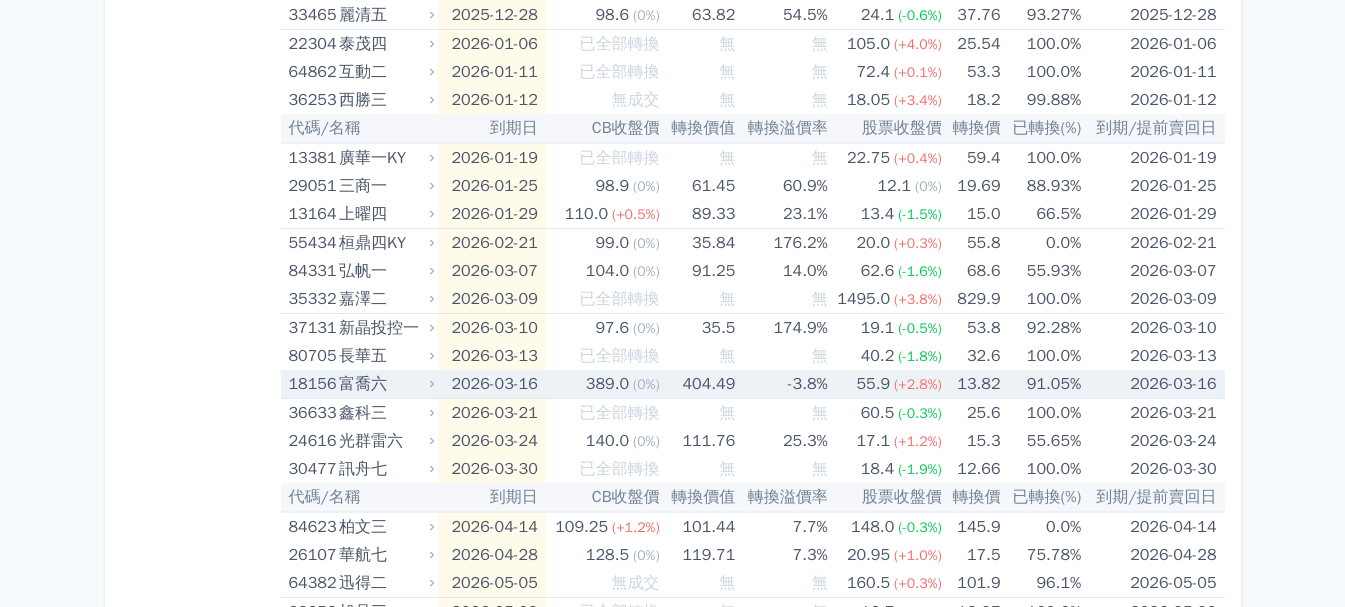scroll, scrollTop: 1900, scrollLeft: 0, axis: vertical 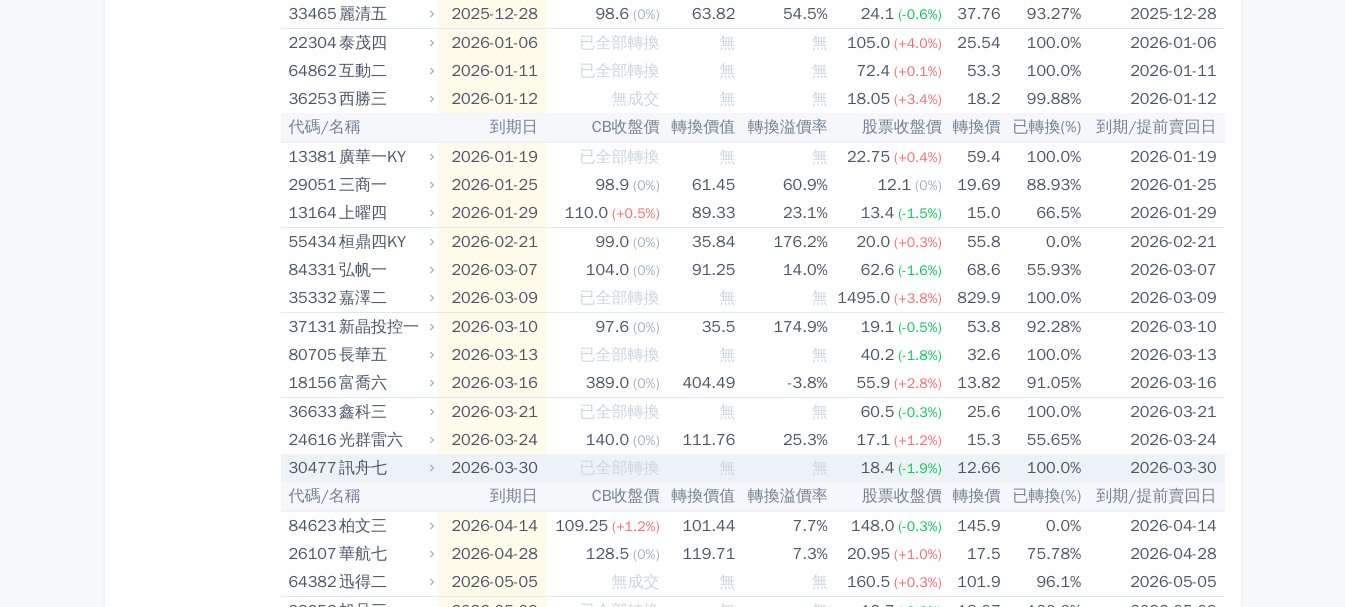 click on "訊舟七" at bounding box center [384, 468] 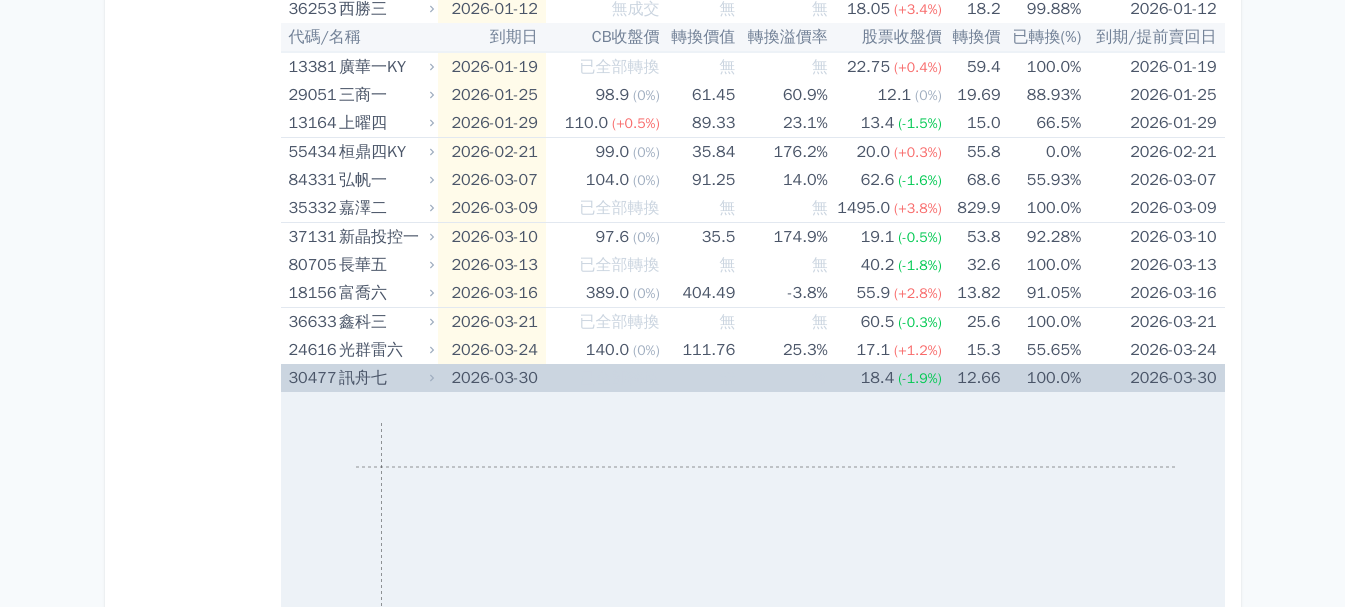 scroll, scrollTop: 2200, scrollLeft: 0, axis: vertical 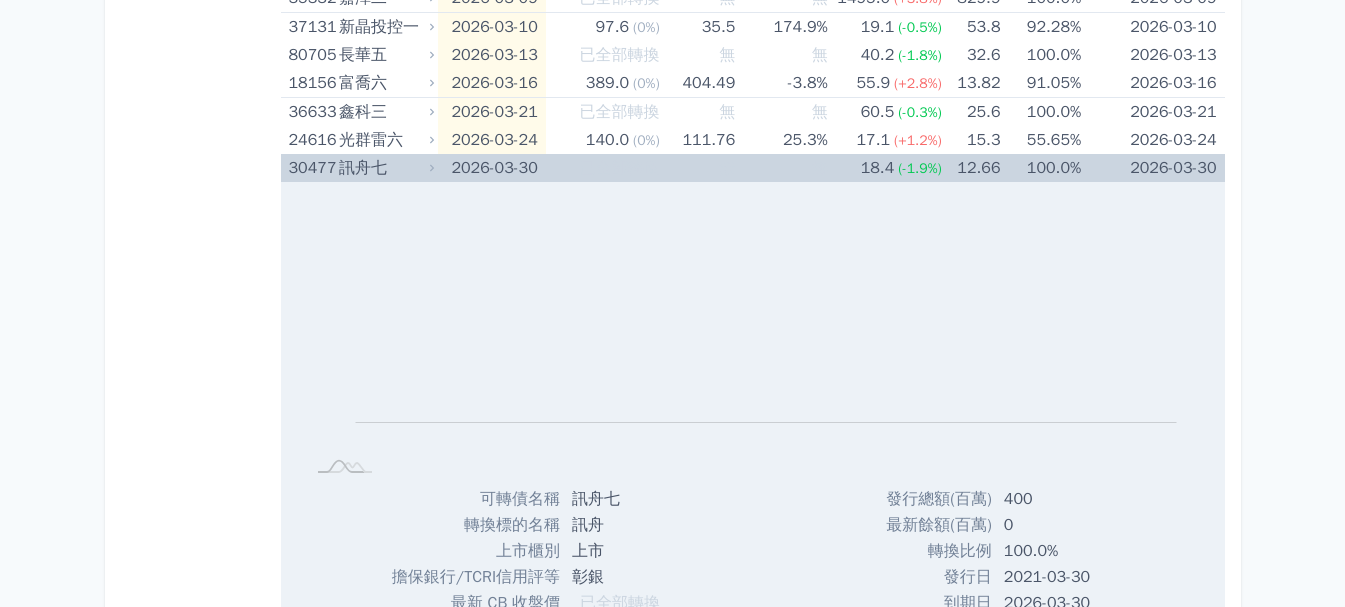 click on "訊舟七" at bounding box center [384, 168] 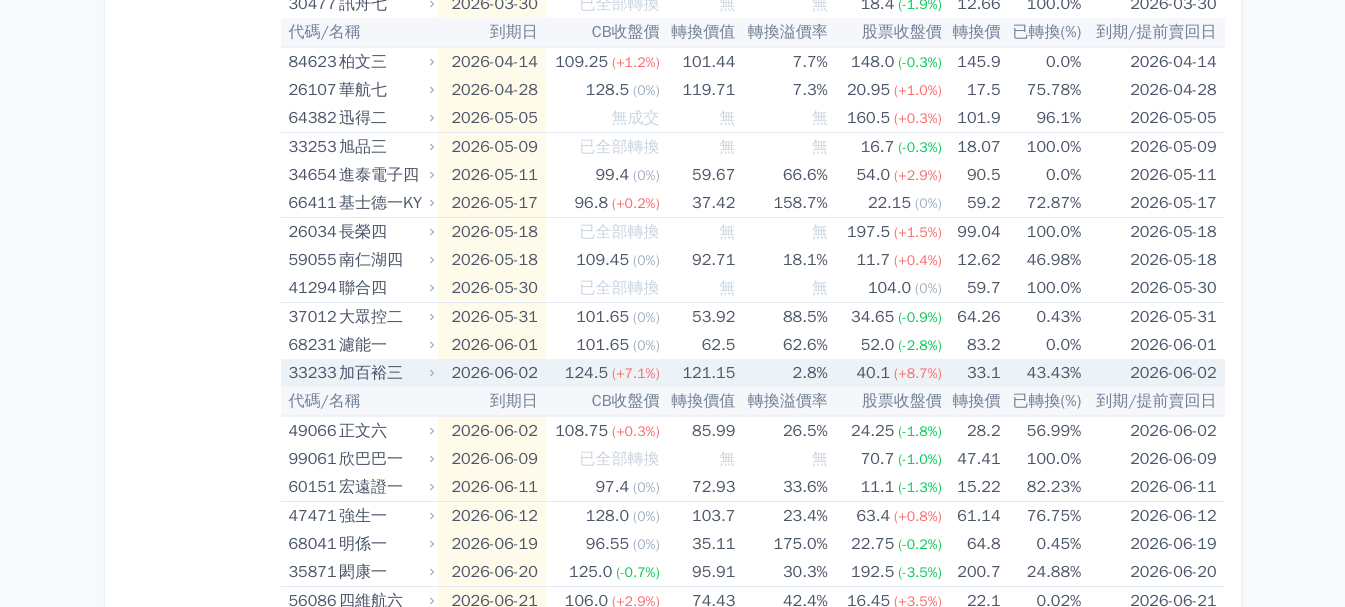 scroll, scrollTop: 2400, scrollLeft: 0, axis: vertical 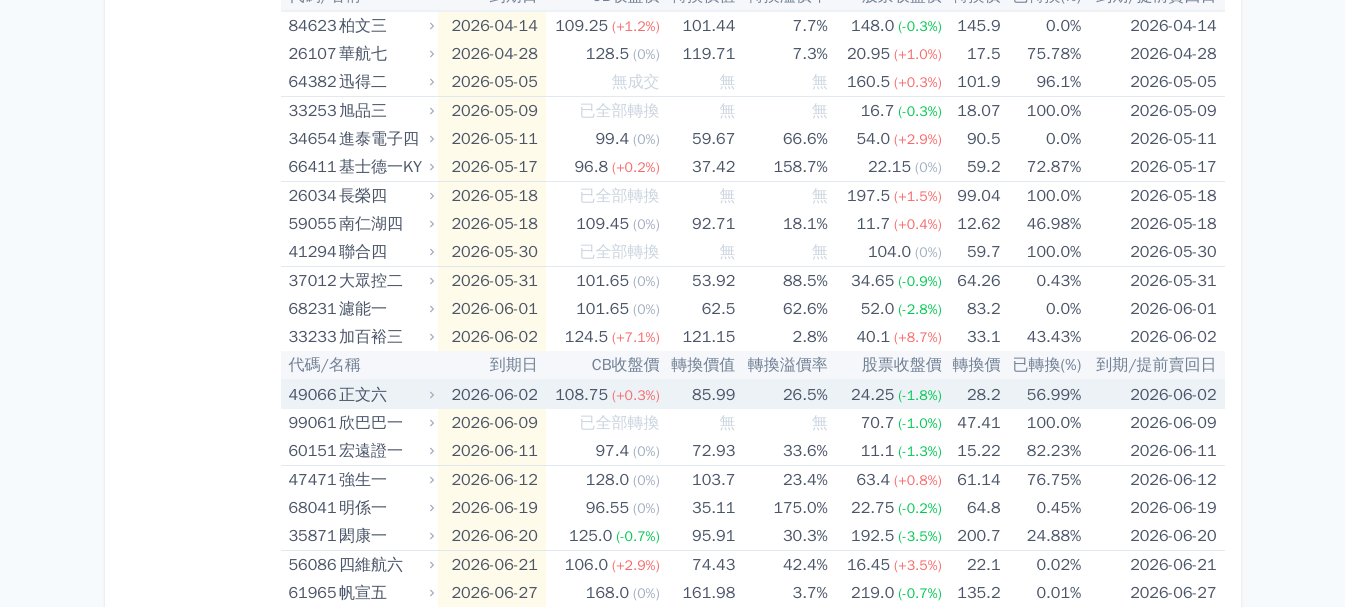 click 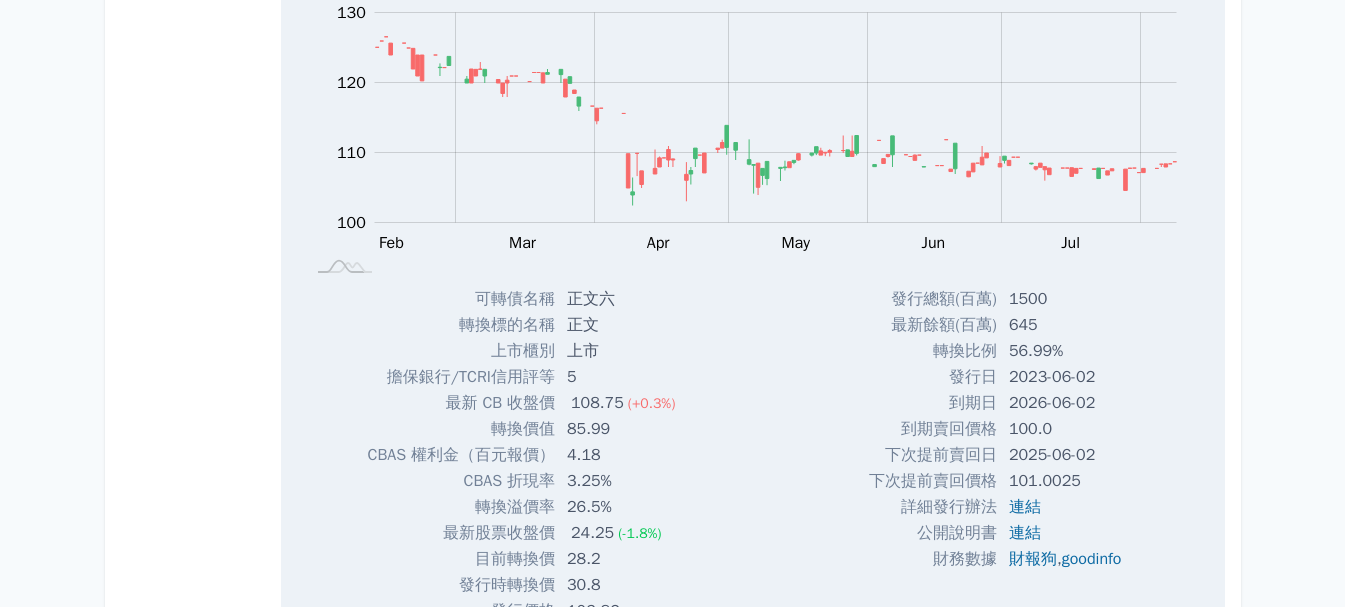 scroll, scrollTop: 2700, scrollLeft: 0, axis: vertical 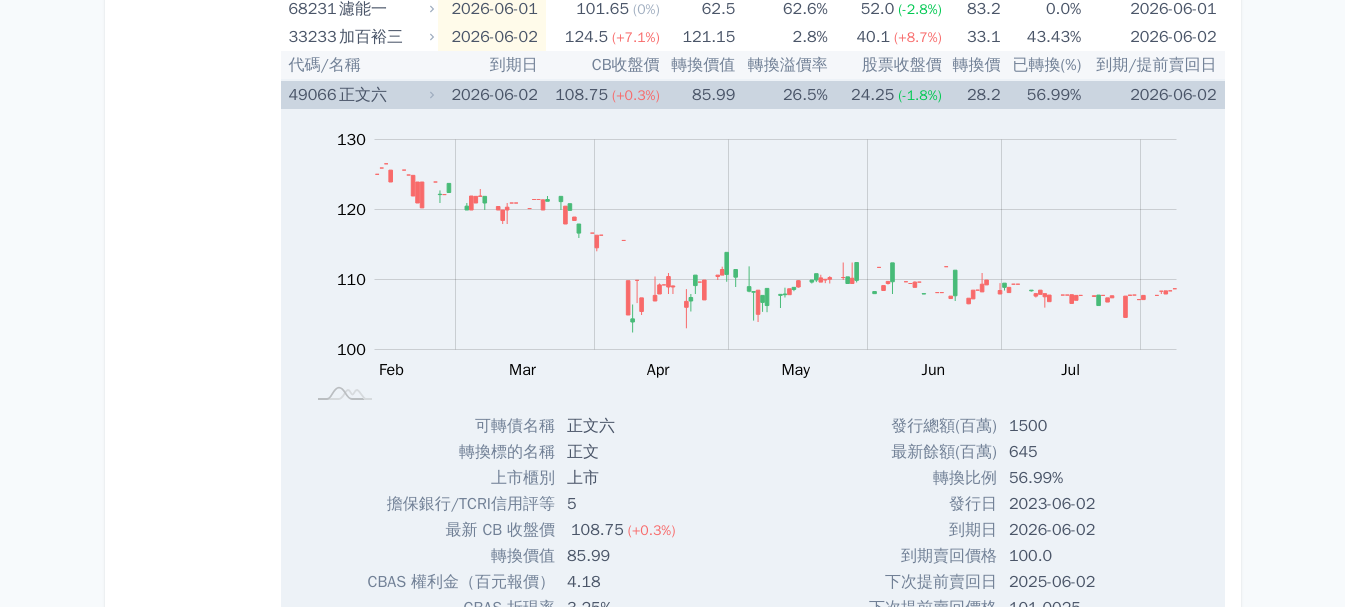 click on "正文六" at bounding box center (384, 95) 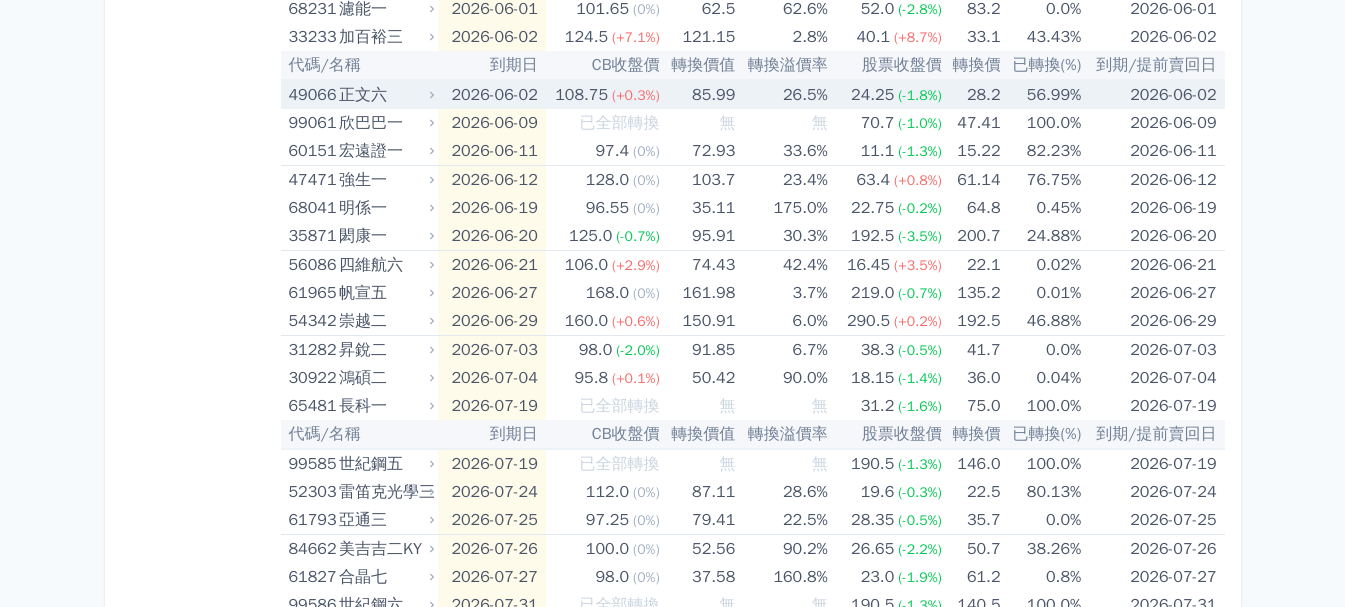 click on "正文六" at bounding box center [384, 95] 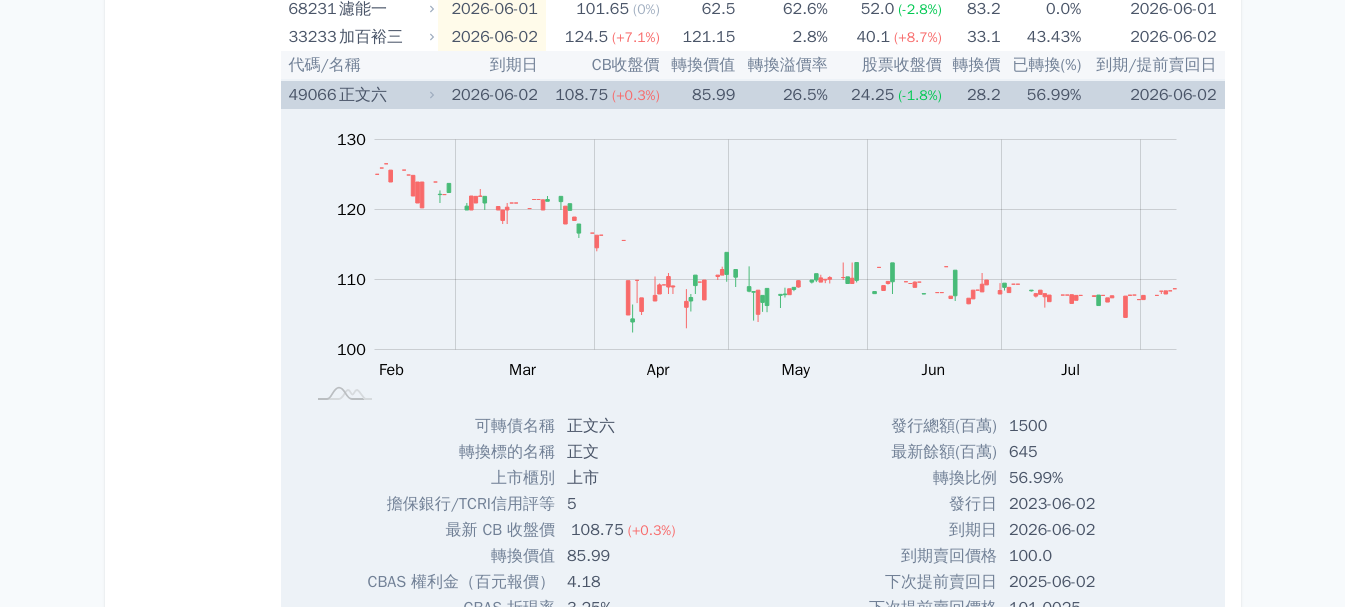 click on "正文六" at bounding box center (384, 95) 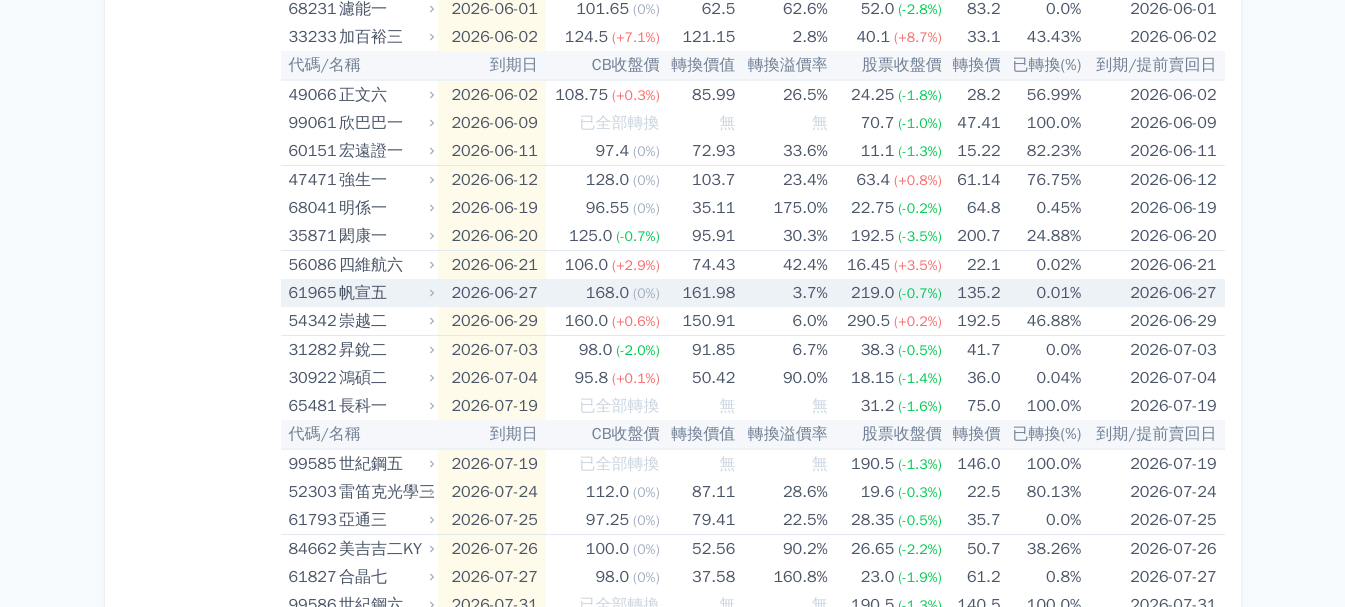 click on "帆宣五" at bounding box center [384, 293] 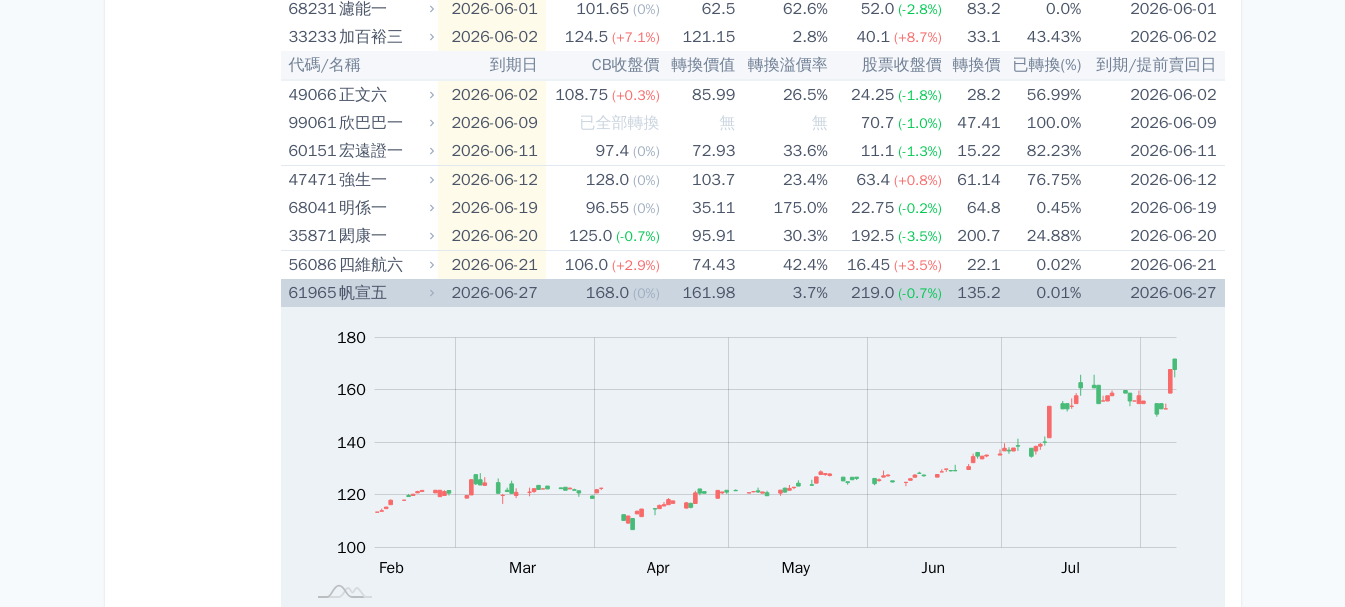 click on "帆宣五" at bounding box center (384, 293) 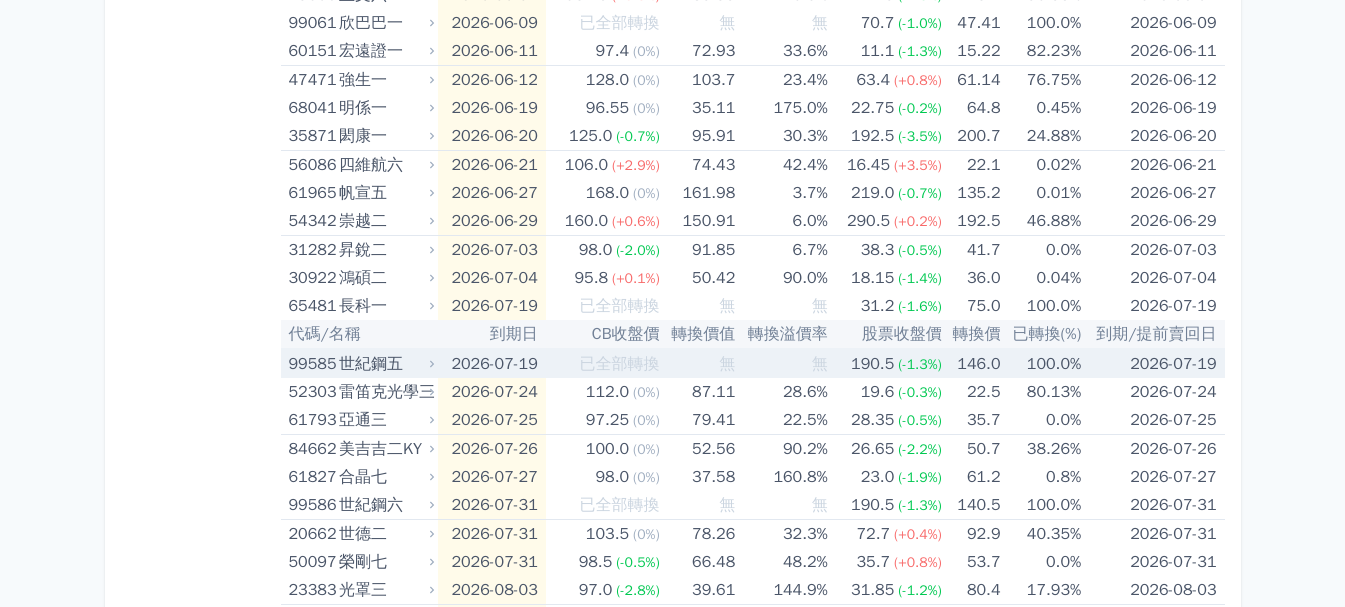 scroll, scrollTop: 2900, scrollLeft: 0, axis: vertical 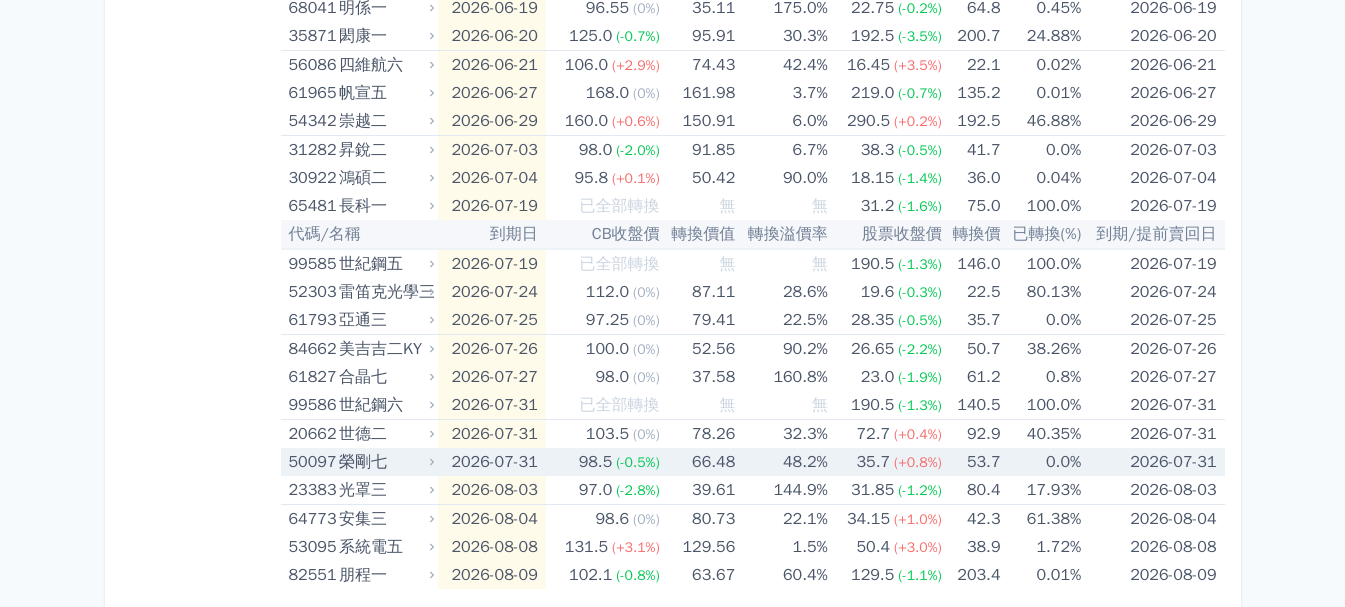 click on "榮剛七" at bounding box center (384, 462) 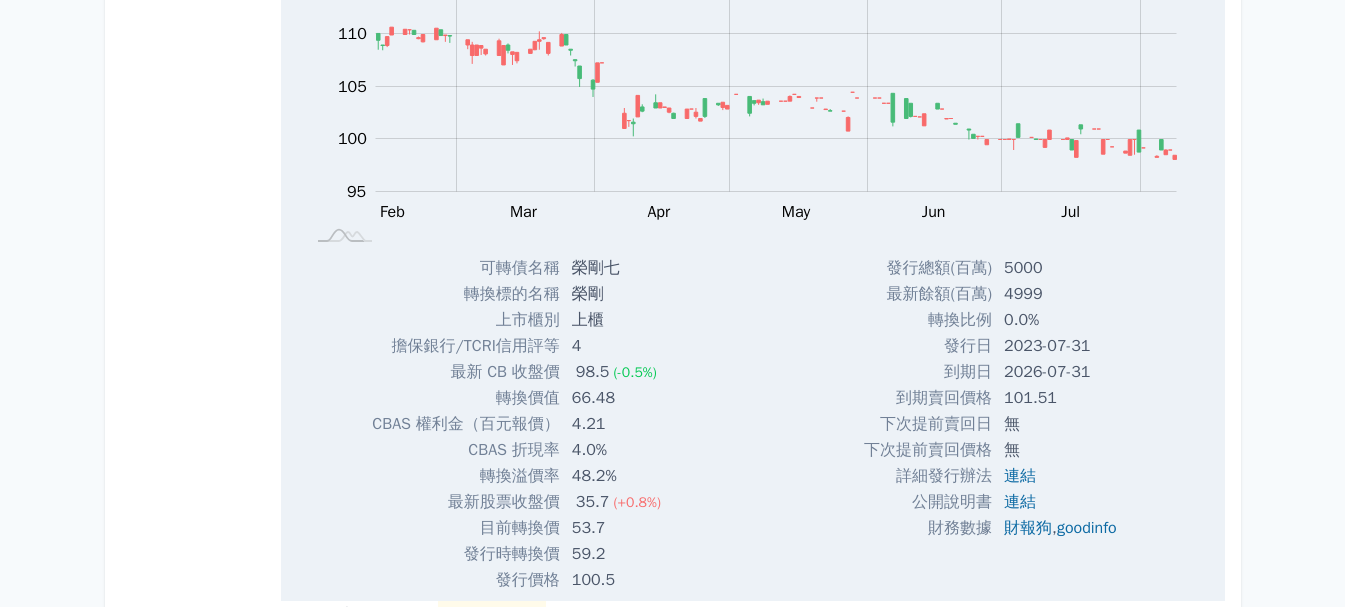 scroll, scrollTop: 3200, scrollLeft: 0, axis: vertical 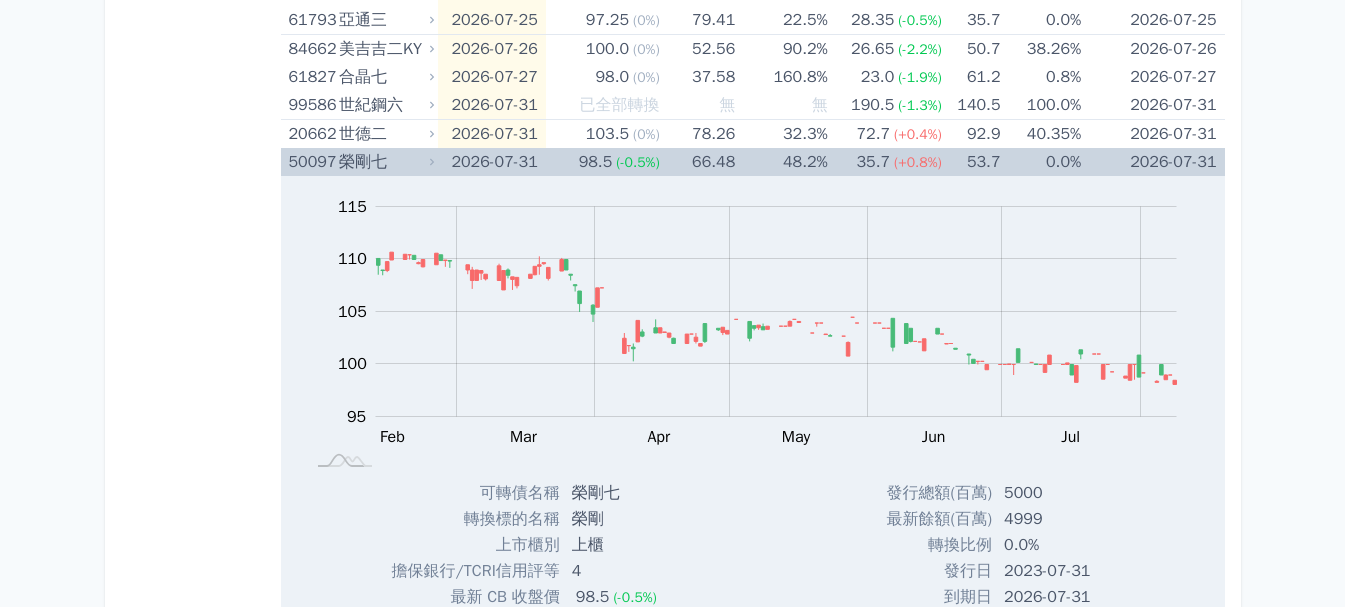 click on "榮剛七" at bounding box center (384, 162) 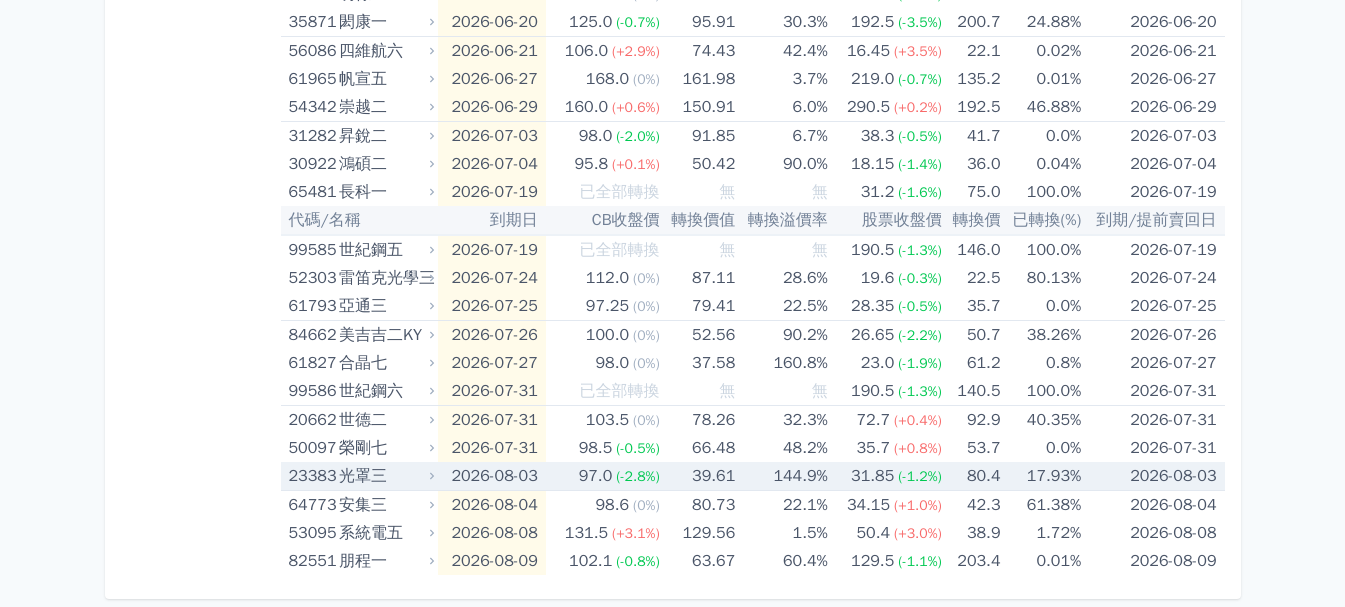 click on "光罩三" at bounding box center [384, 476] 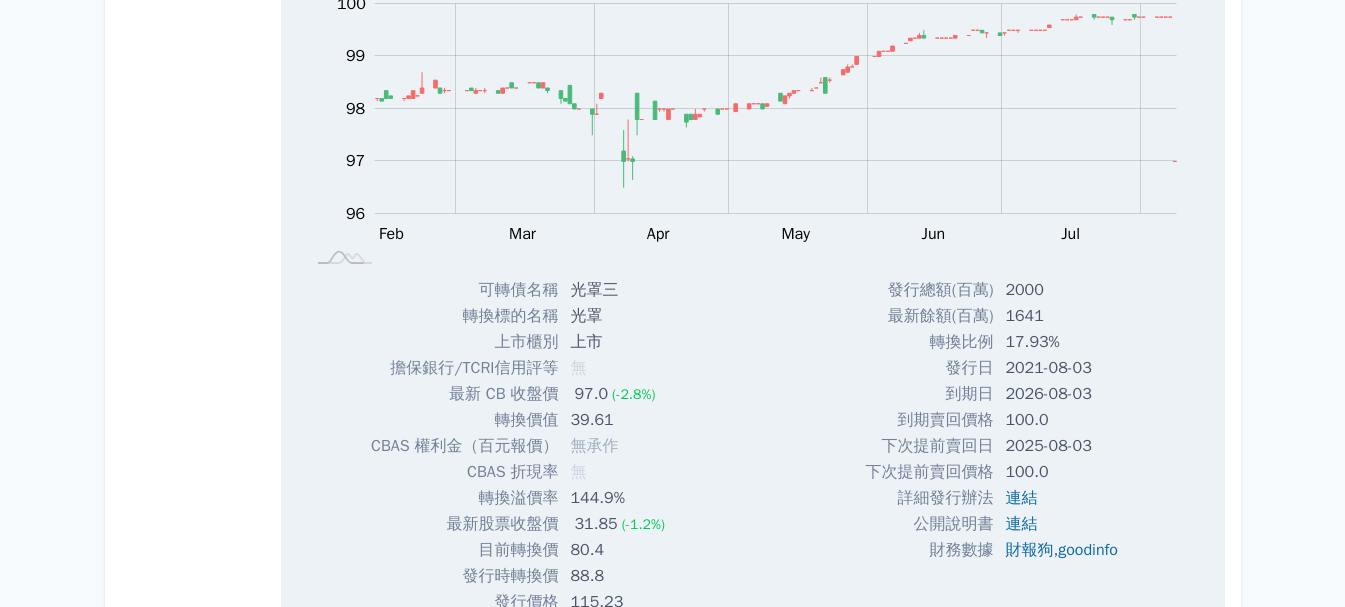 scroll, scrollTop: 3500, scrollLeft: 0, axis: vertical 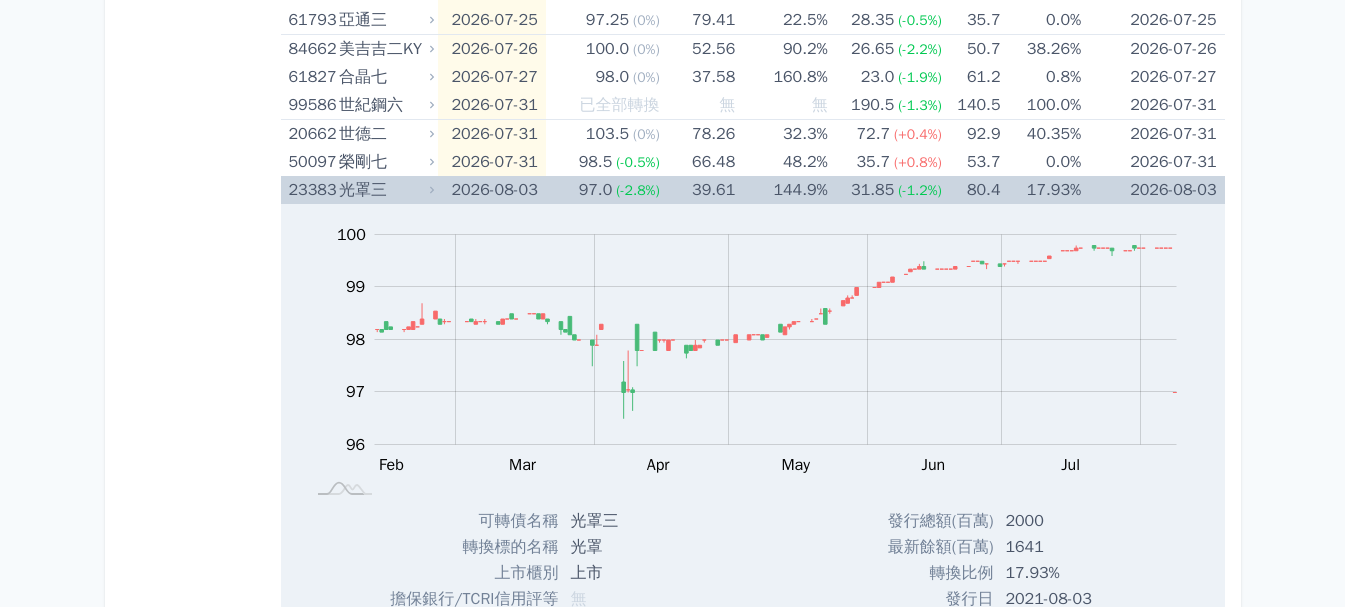 click on "光罩三" at bounding box center (384, 190) 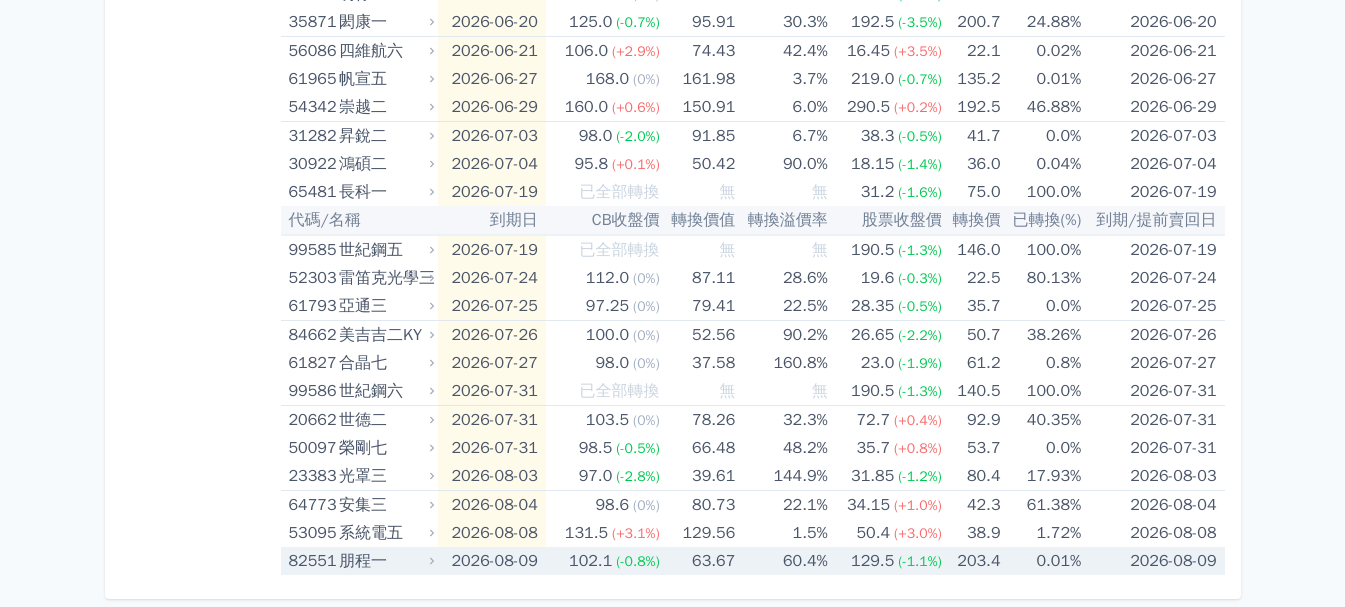 click on "朋程一" at bounding box center [384, 561] 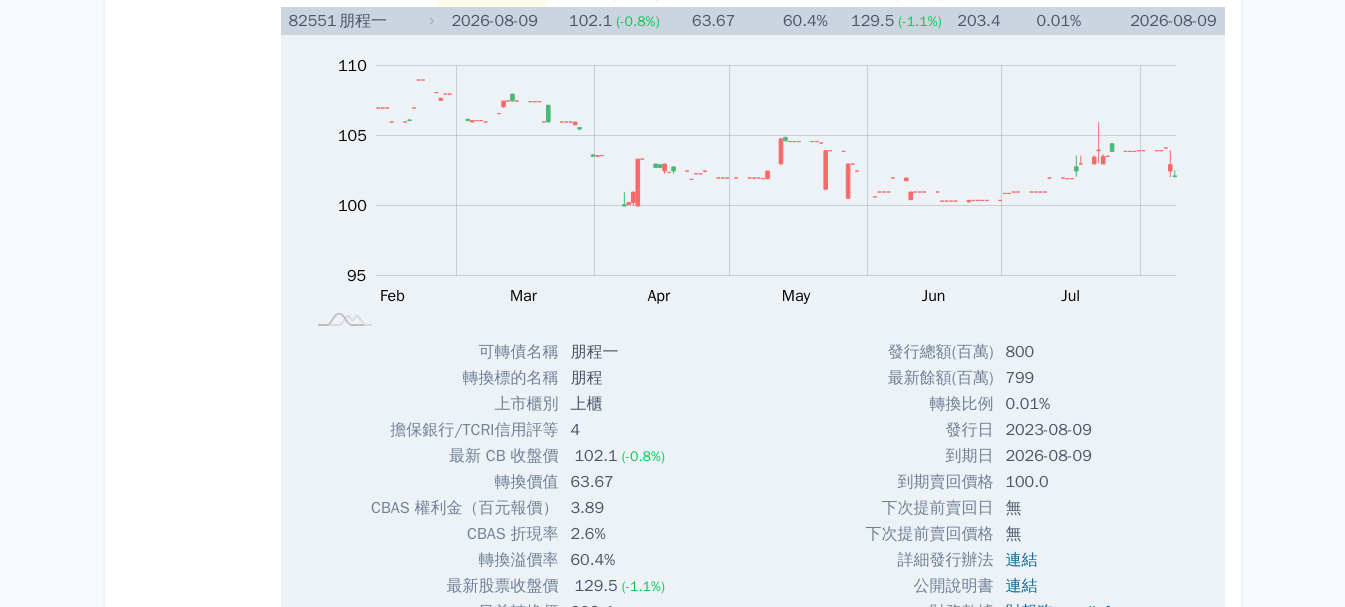 scroll, scrollTop: 3500, scrollLeft: 0, axis: vertical 